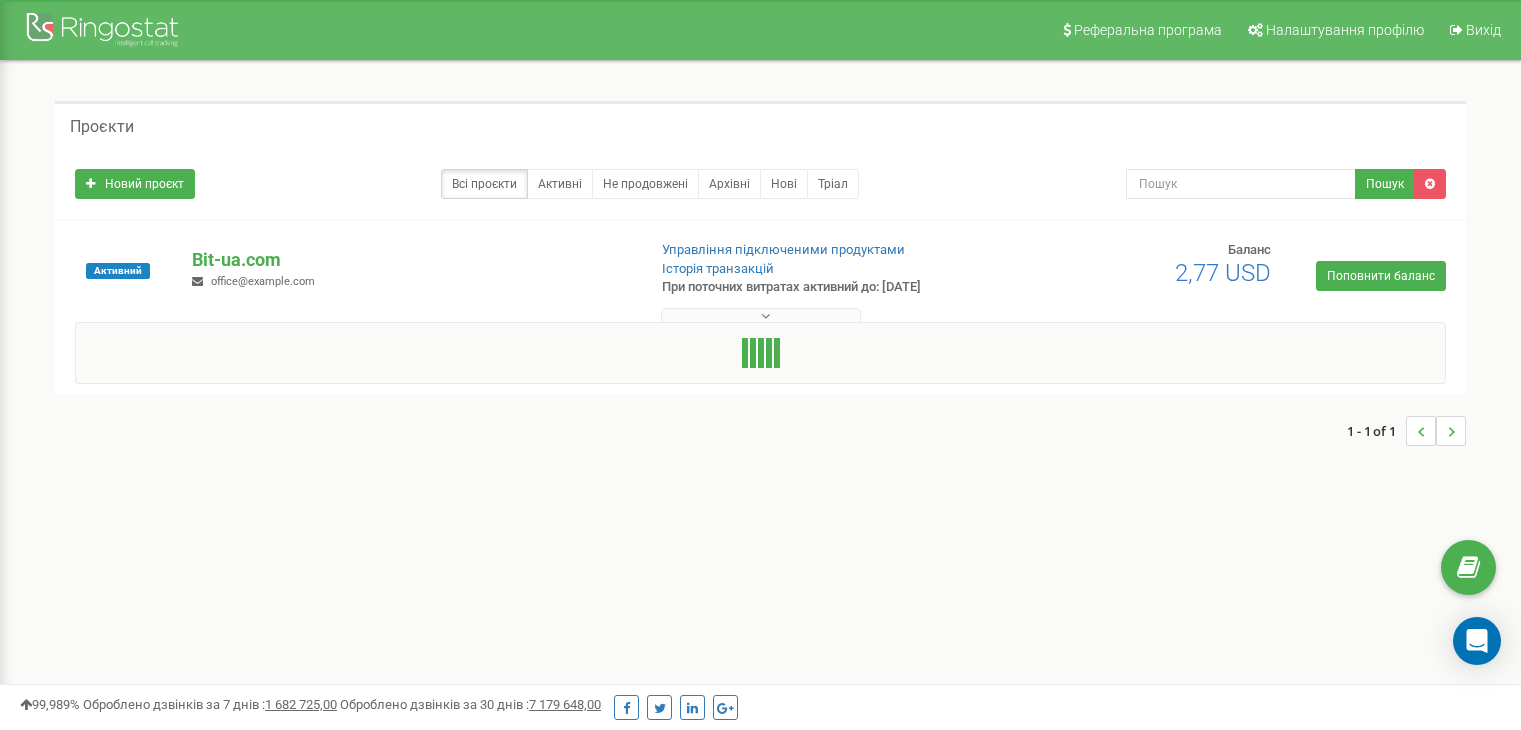 scroll, scrollTop: 0, scrollLeft: 0, axis: both 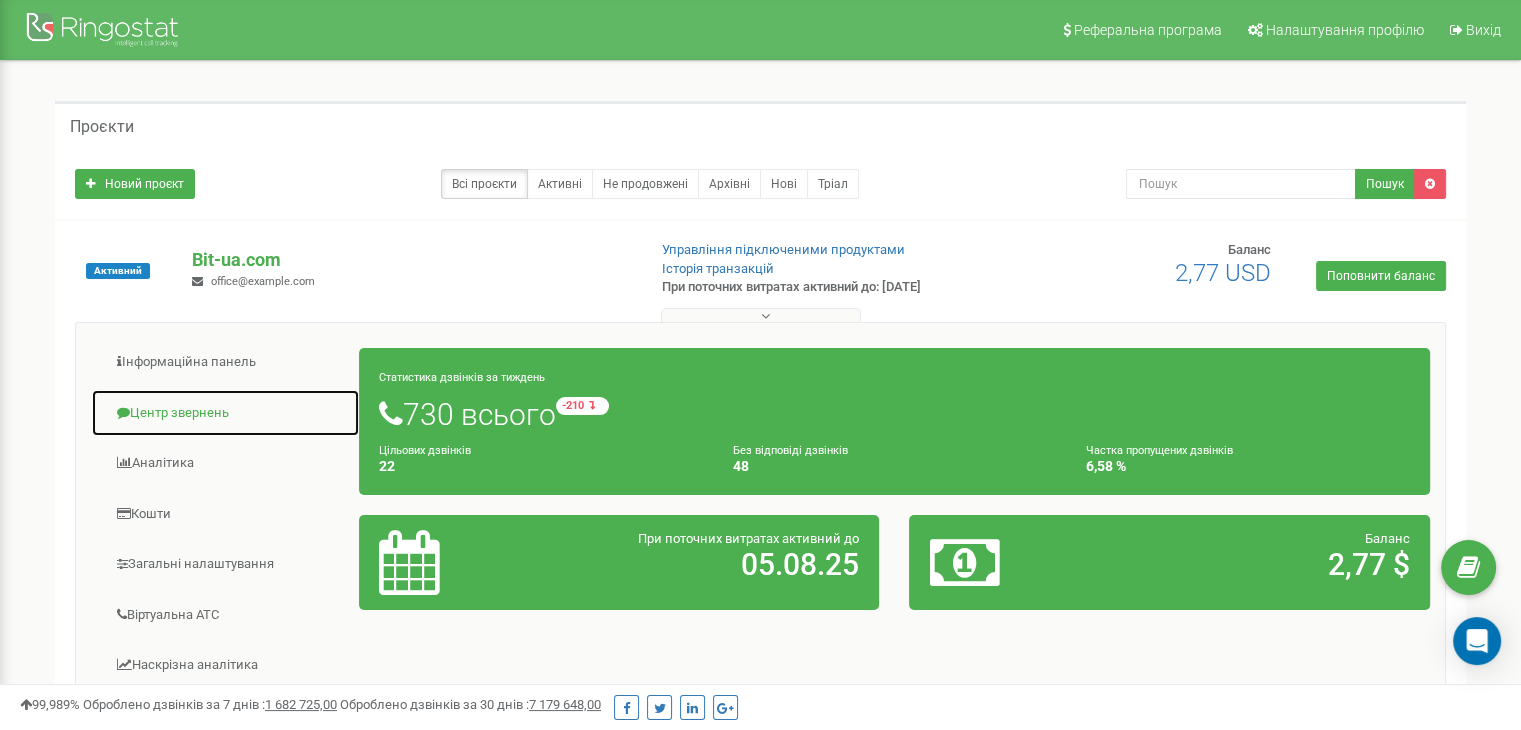 click on "Центр звернень" at bounding box center (225, 413) 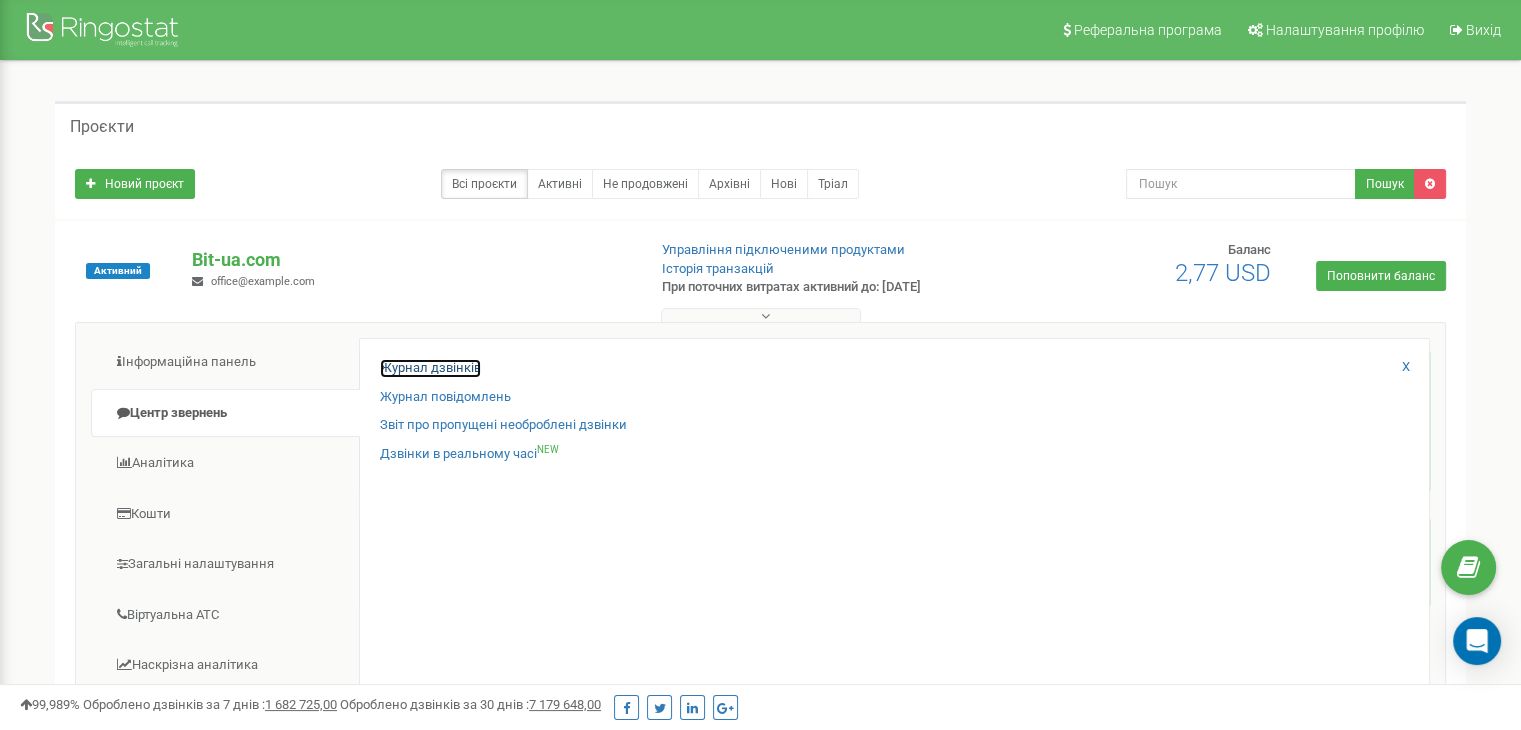 click on "Журнал дзвінків" at bounding box center (430, 368) 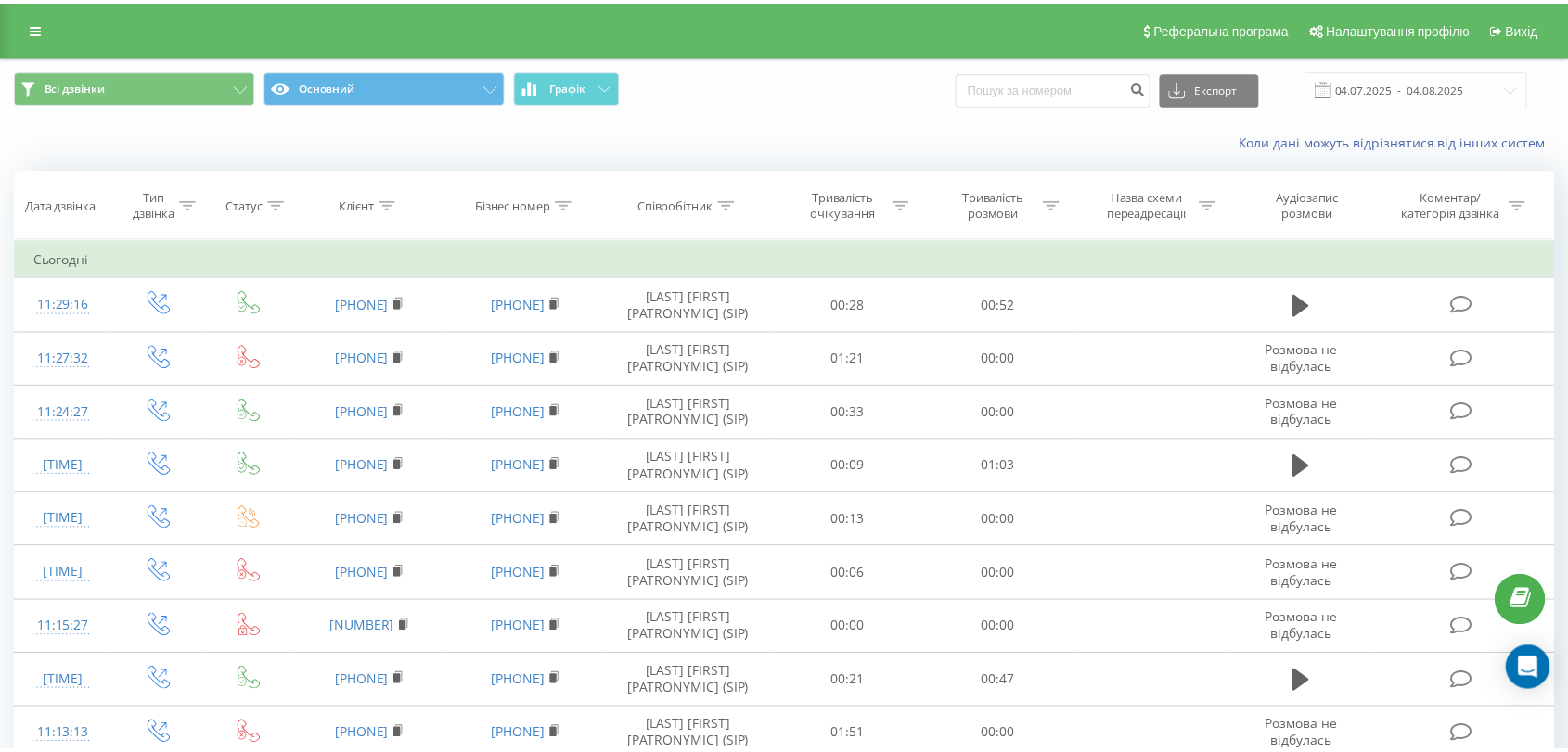scroll, scrollTop: 0, scrollLeft: 0, axis: both 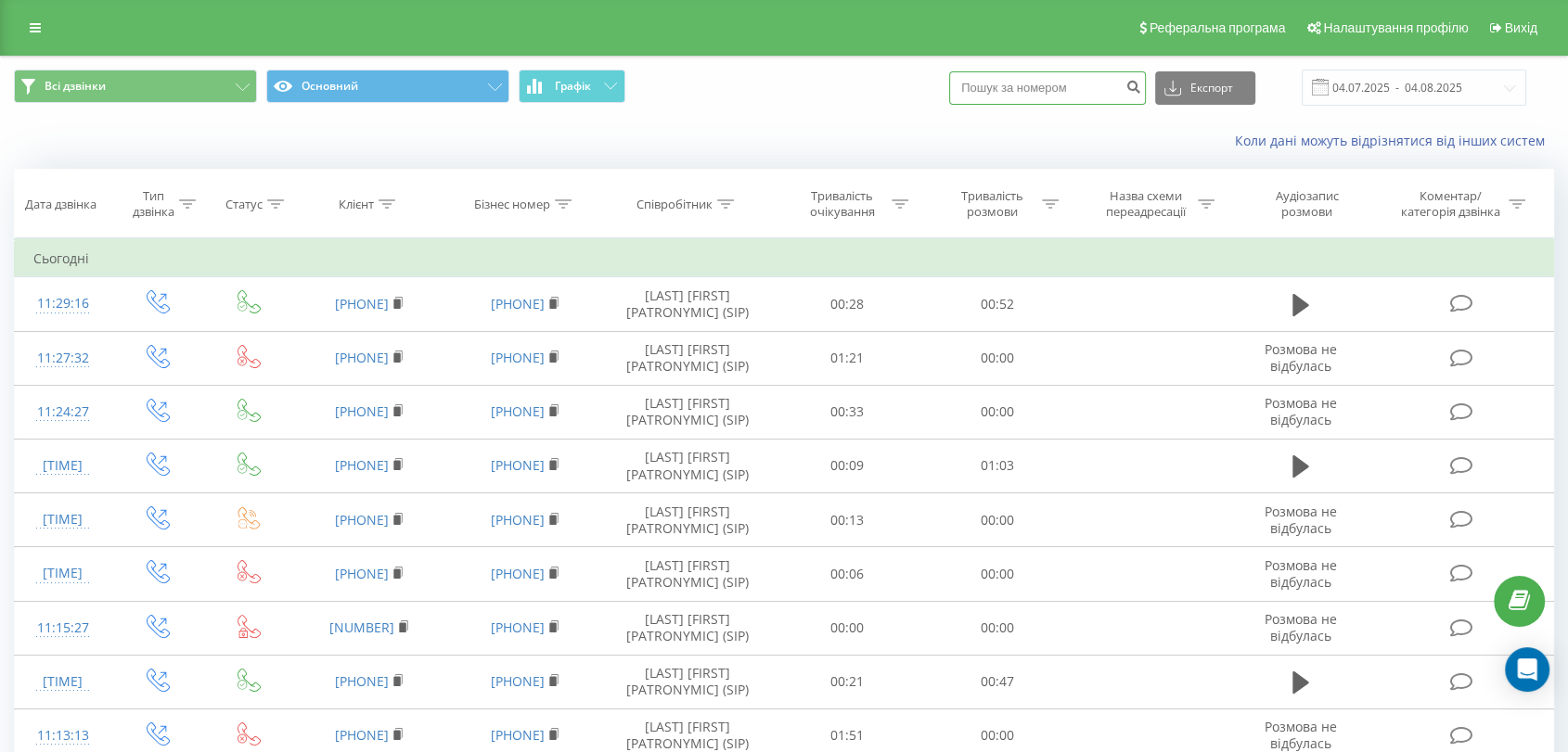 click at bounding box center (1047, 88) 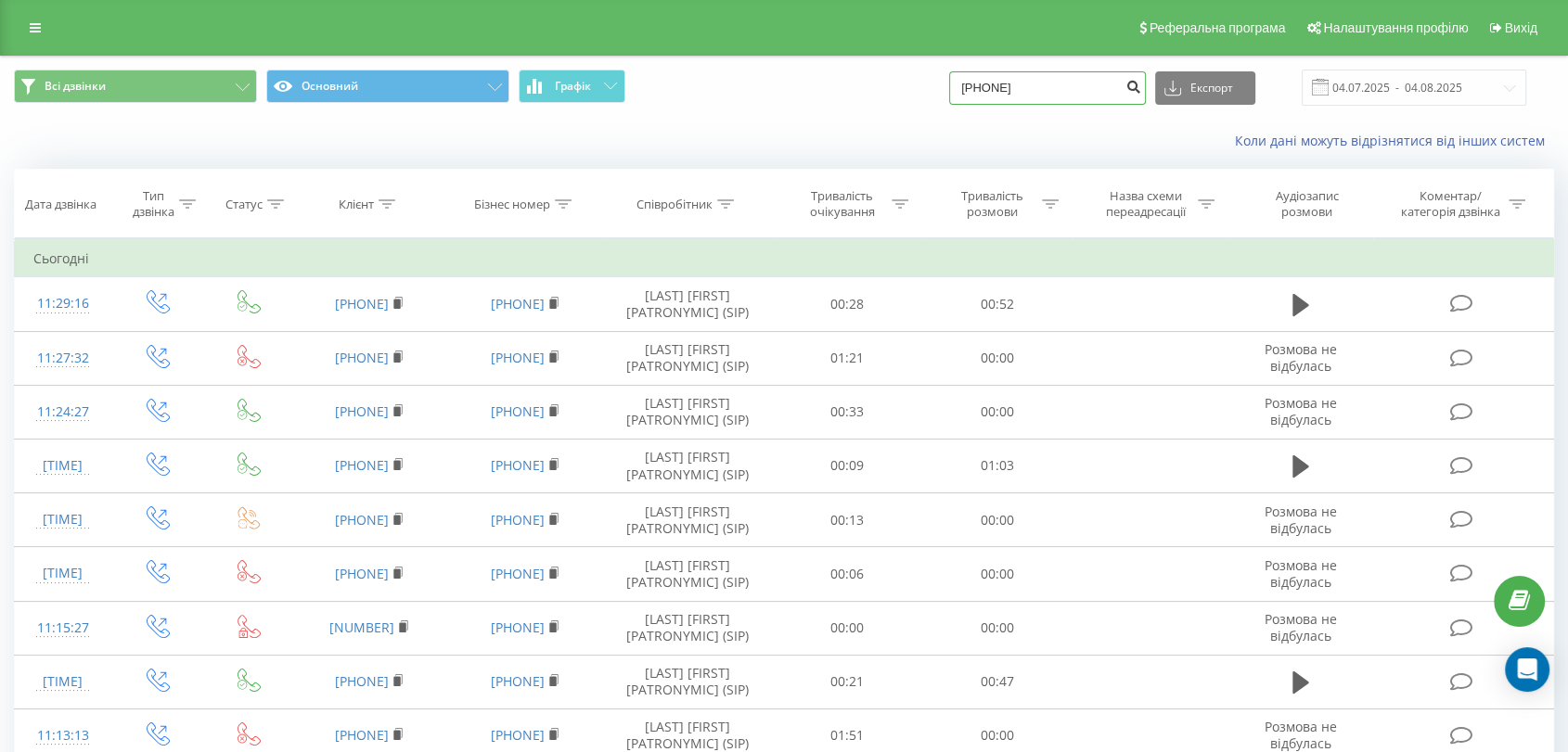 type on "380502204605" 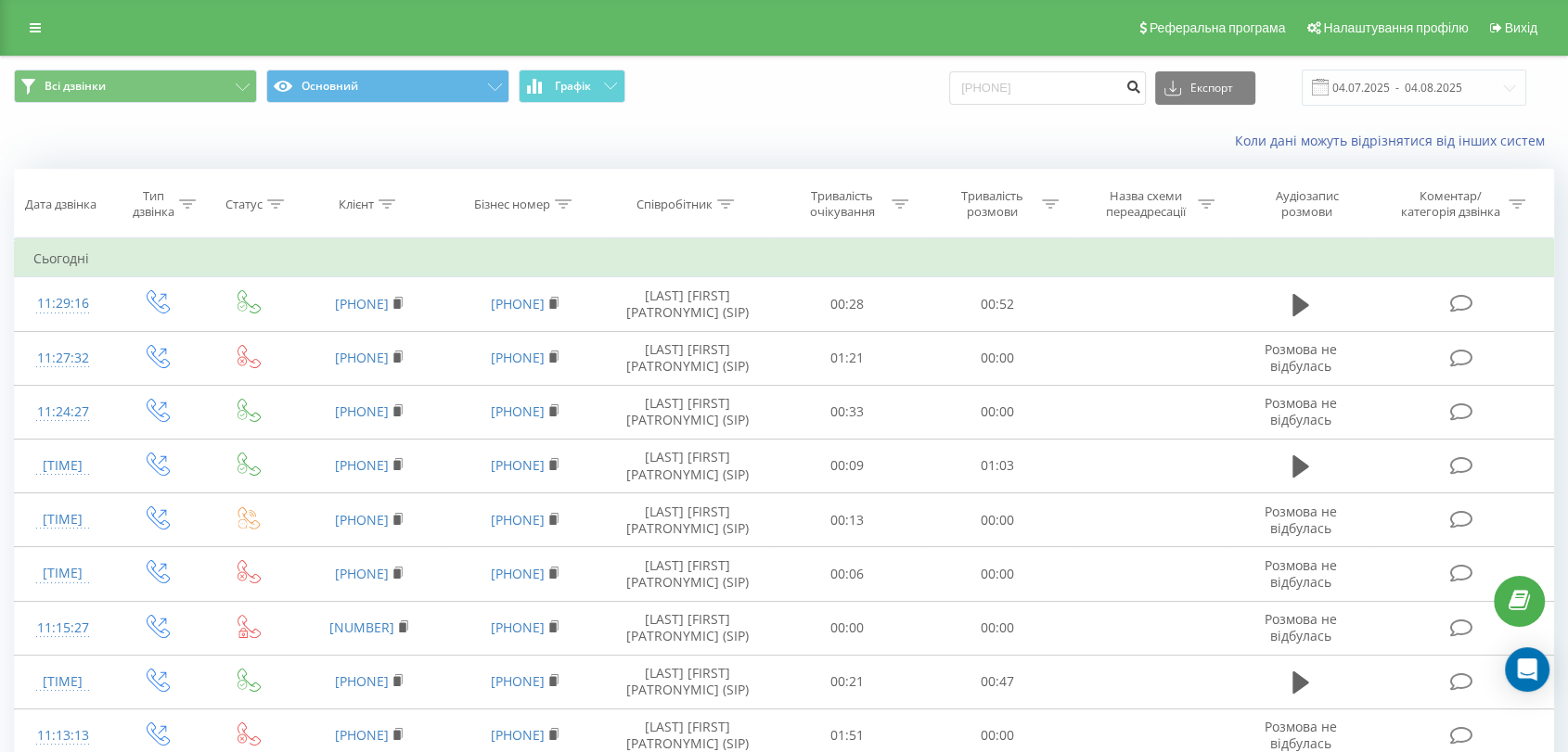 click at bounding box center [1133, 84] 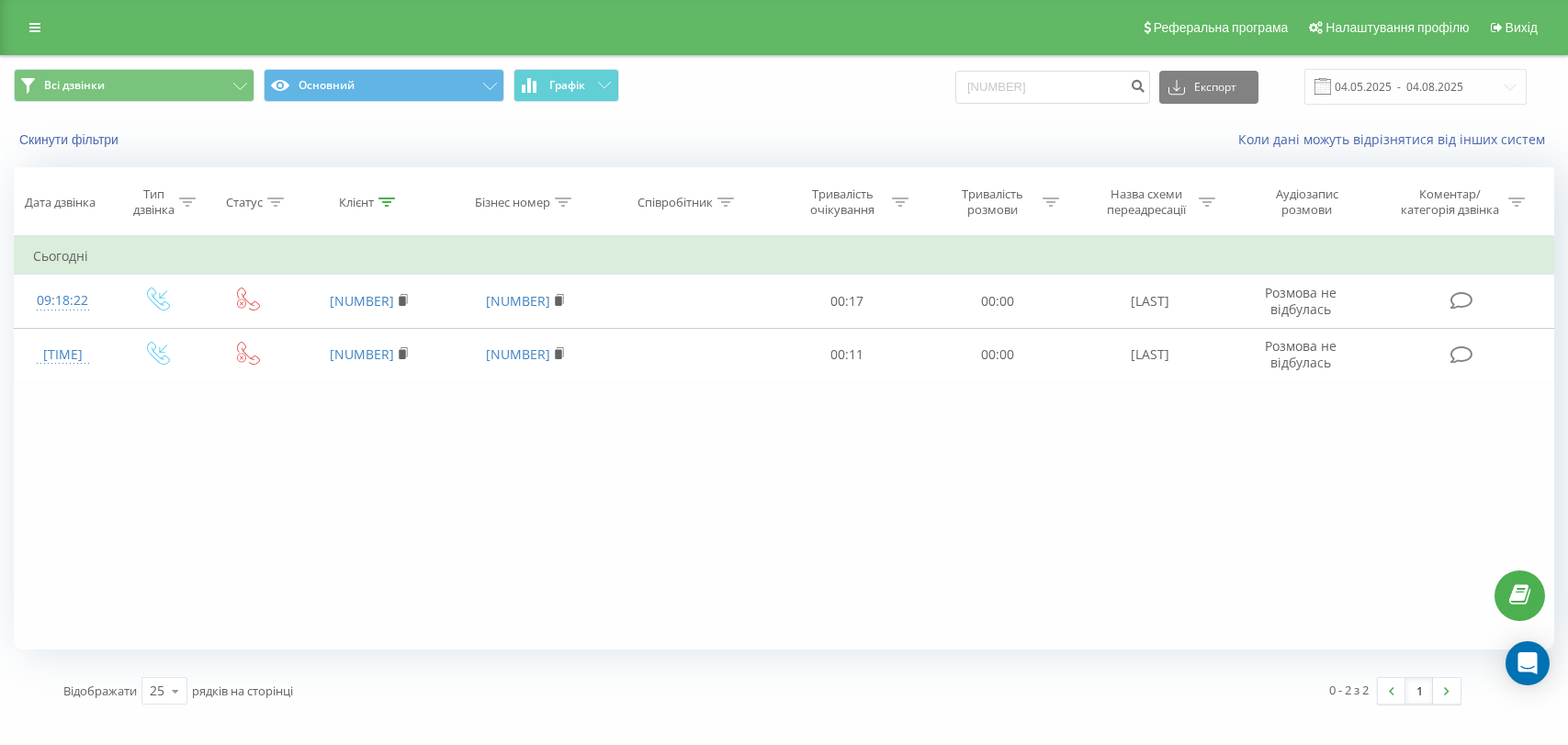 scroll, scrollTop: 0, scrollLeft: 0, axis: both 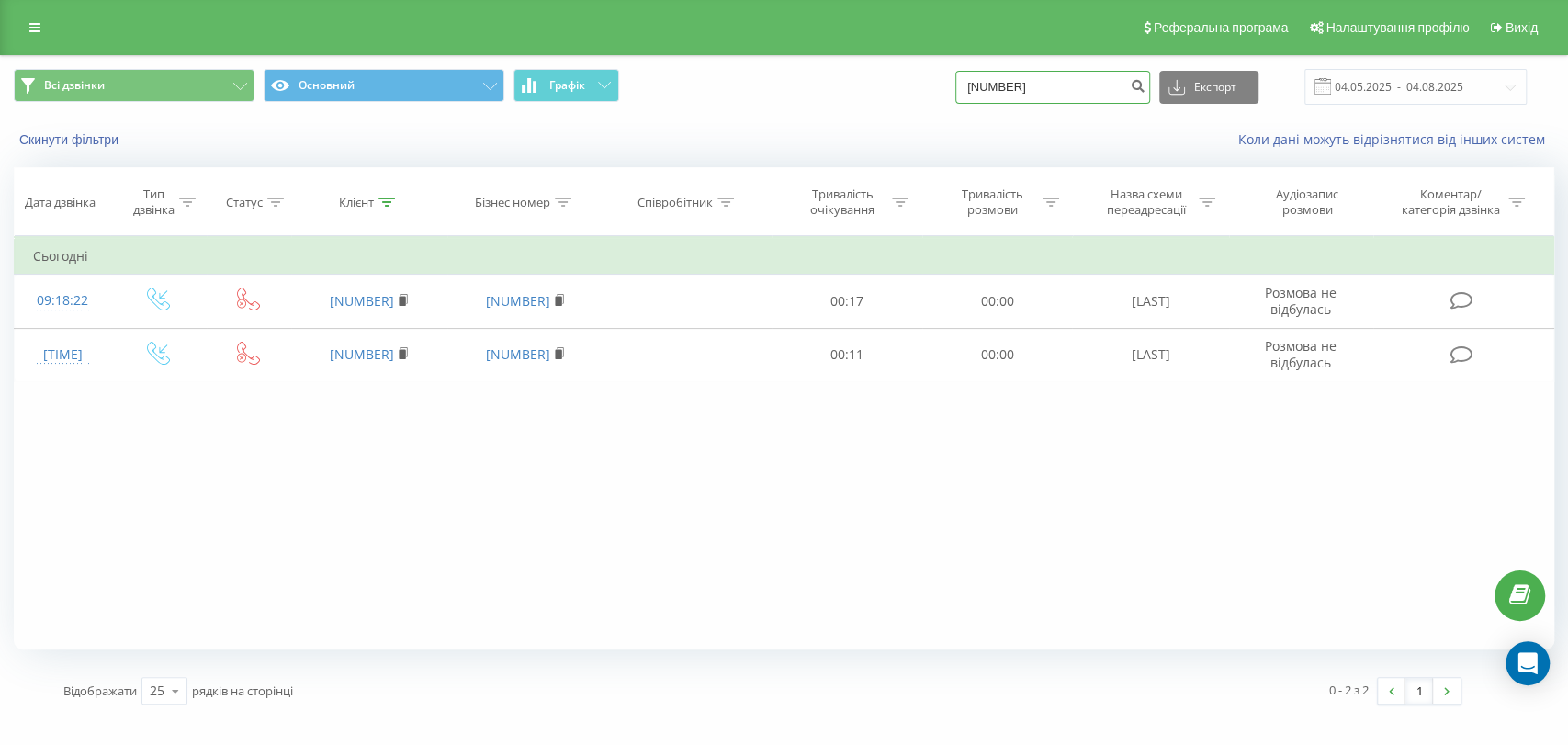 click on "380502204605" at bounding box center (1053, 87) 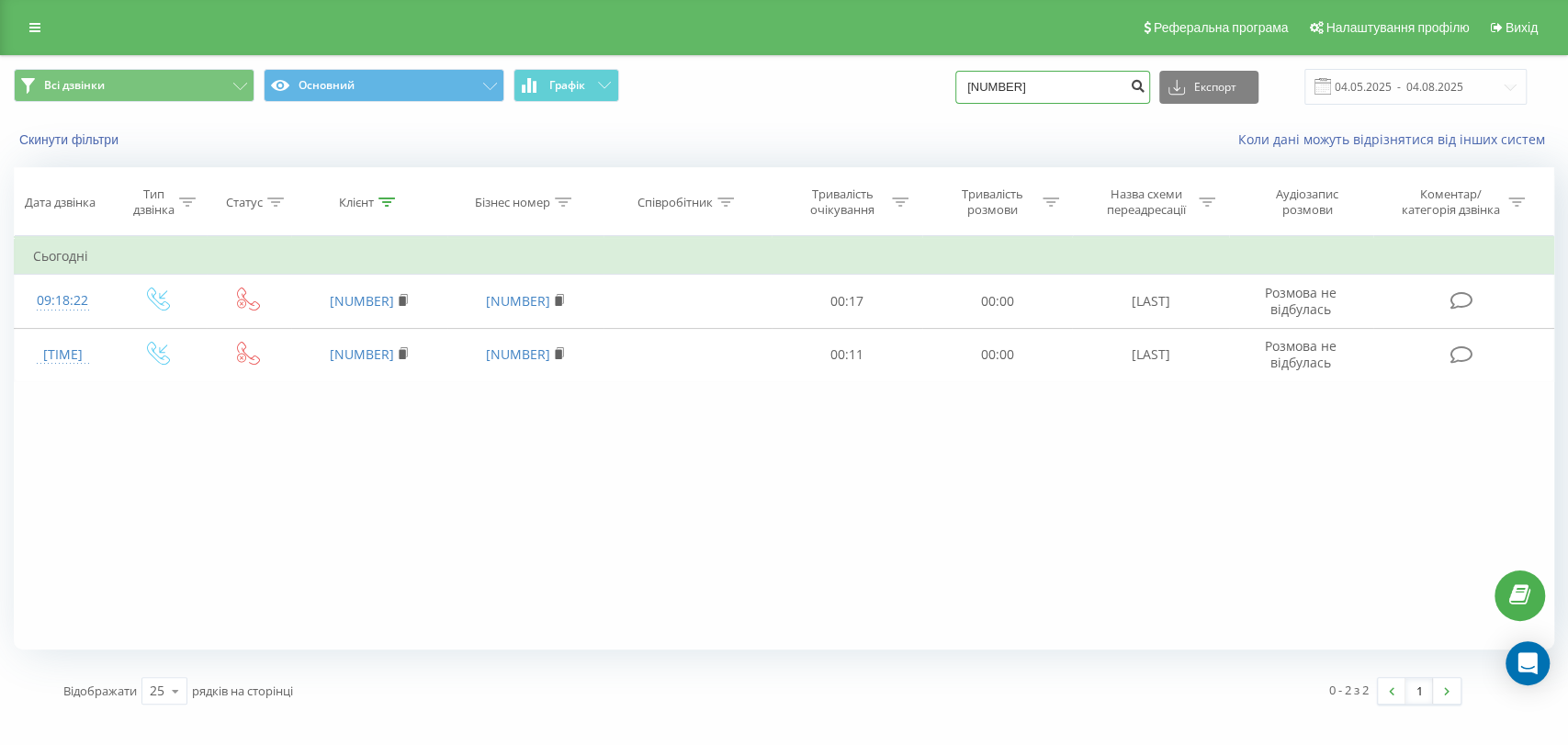 type on "380631122505" 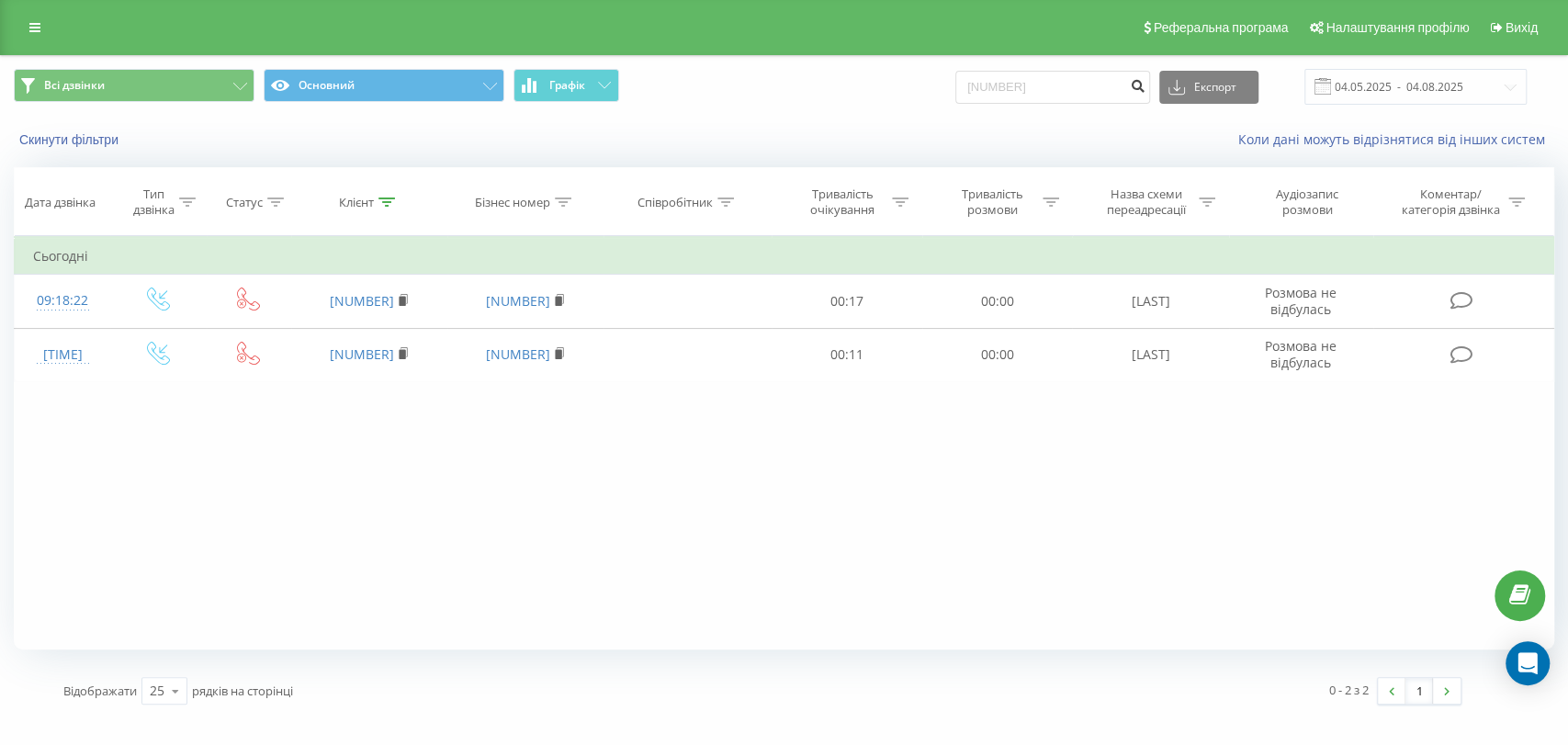 click at bounding box center (1137, 84) 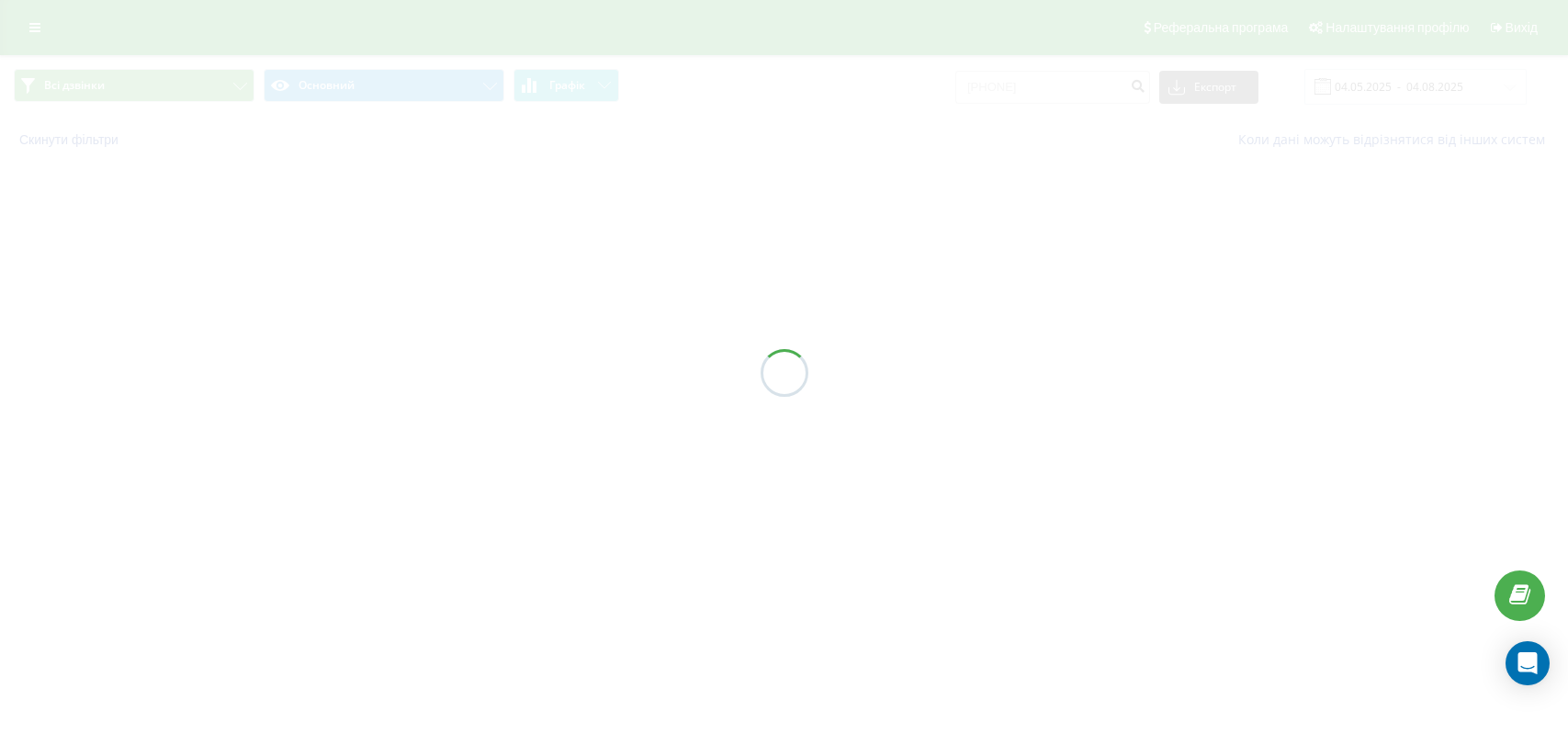 scroll, scrollTop: 0, scrollLeft: 0, axis: both 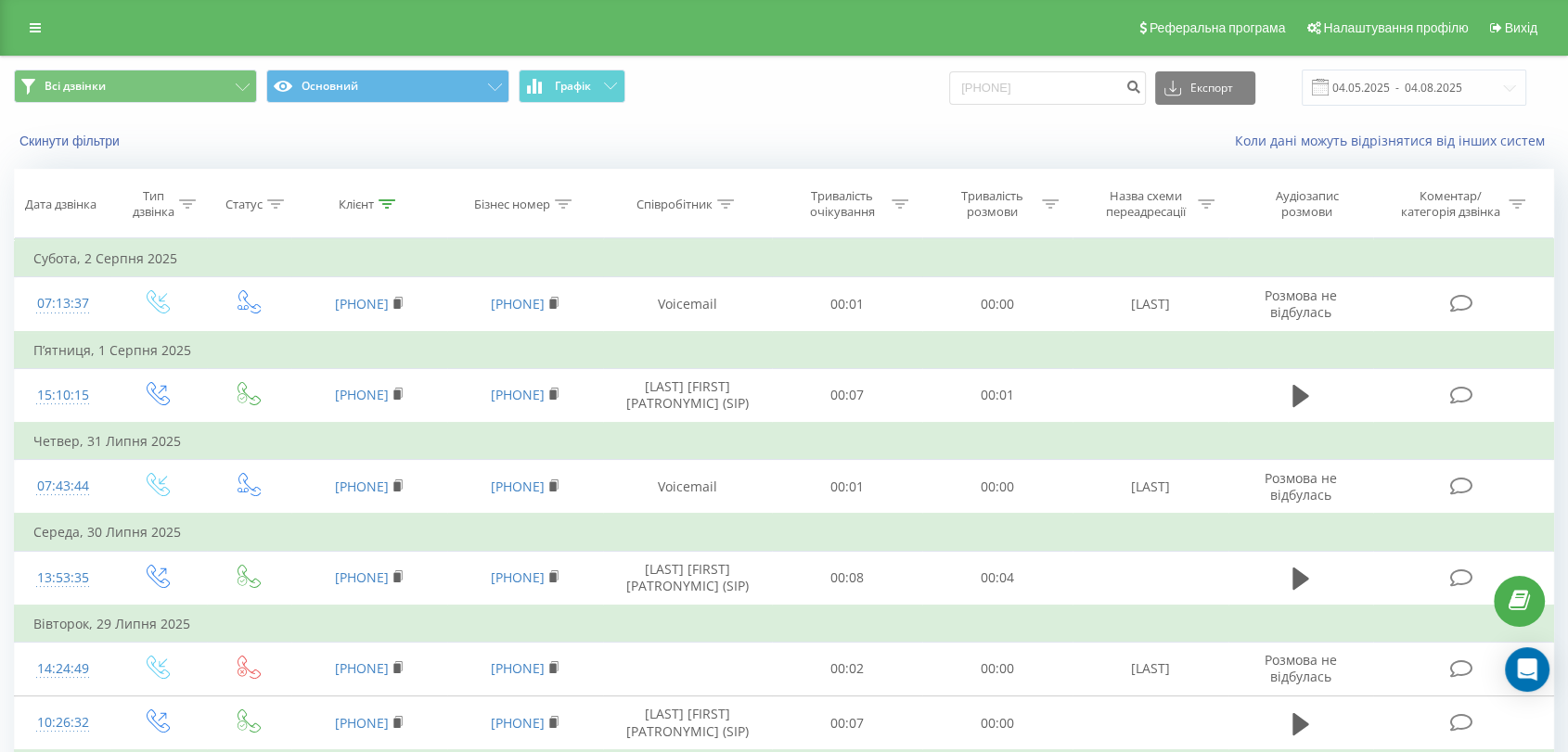 click on "Всі дзвінки Основний Графік 380631122505 Експорт .csv .xls .xlsx 04.05.2025  -  04.08.2025" at bounding box center (784, 87) 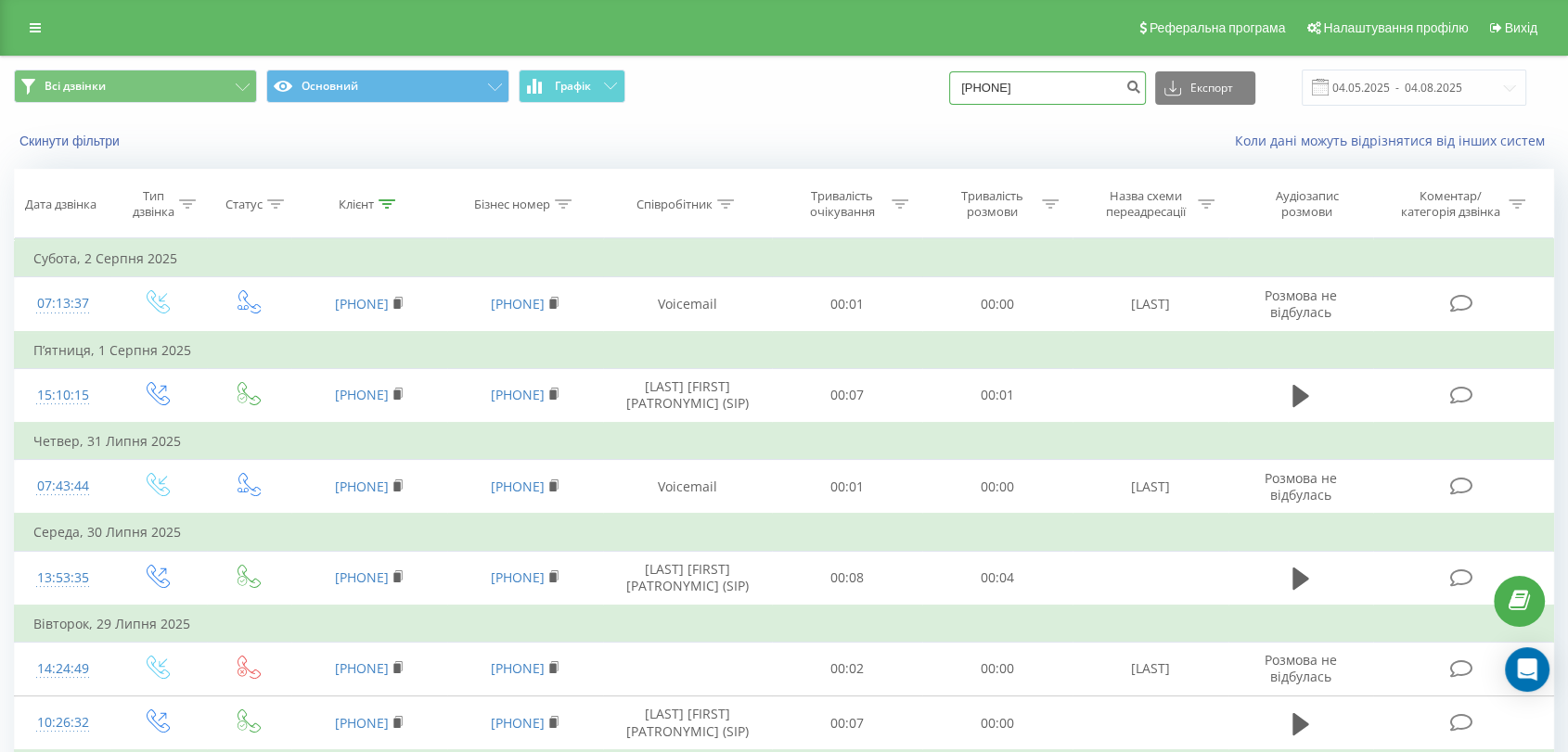 click on "[NUMBER]" at bounding box center (1047, 88) 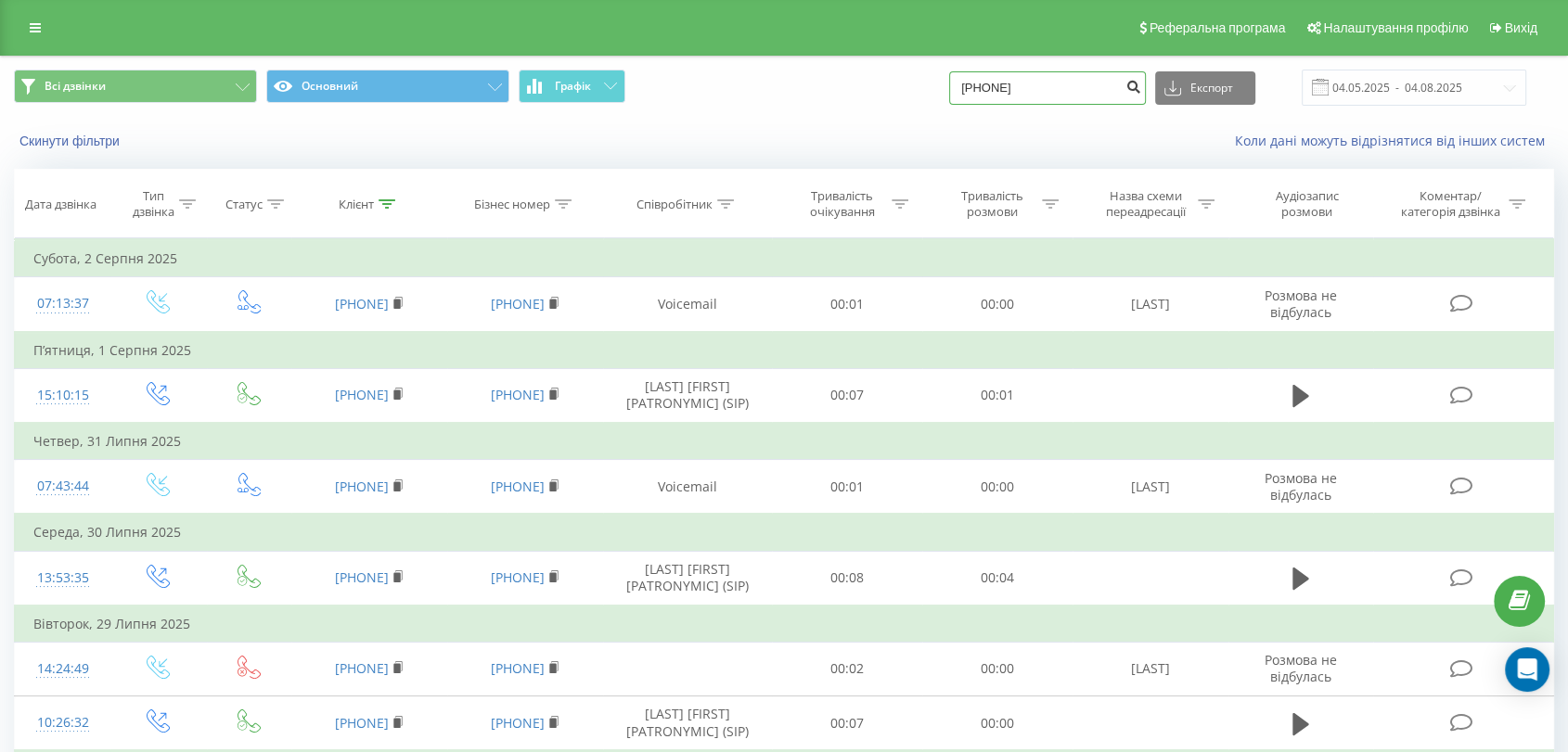 type on "[PHONE]" 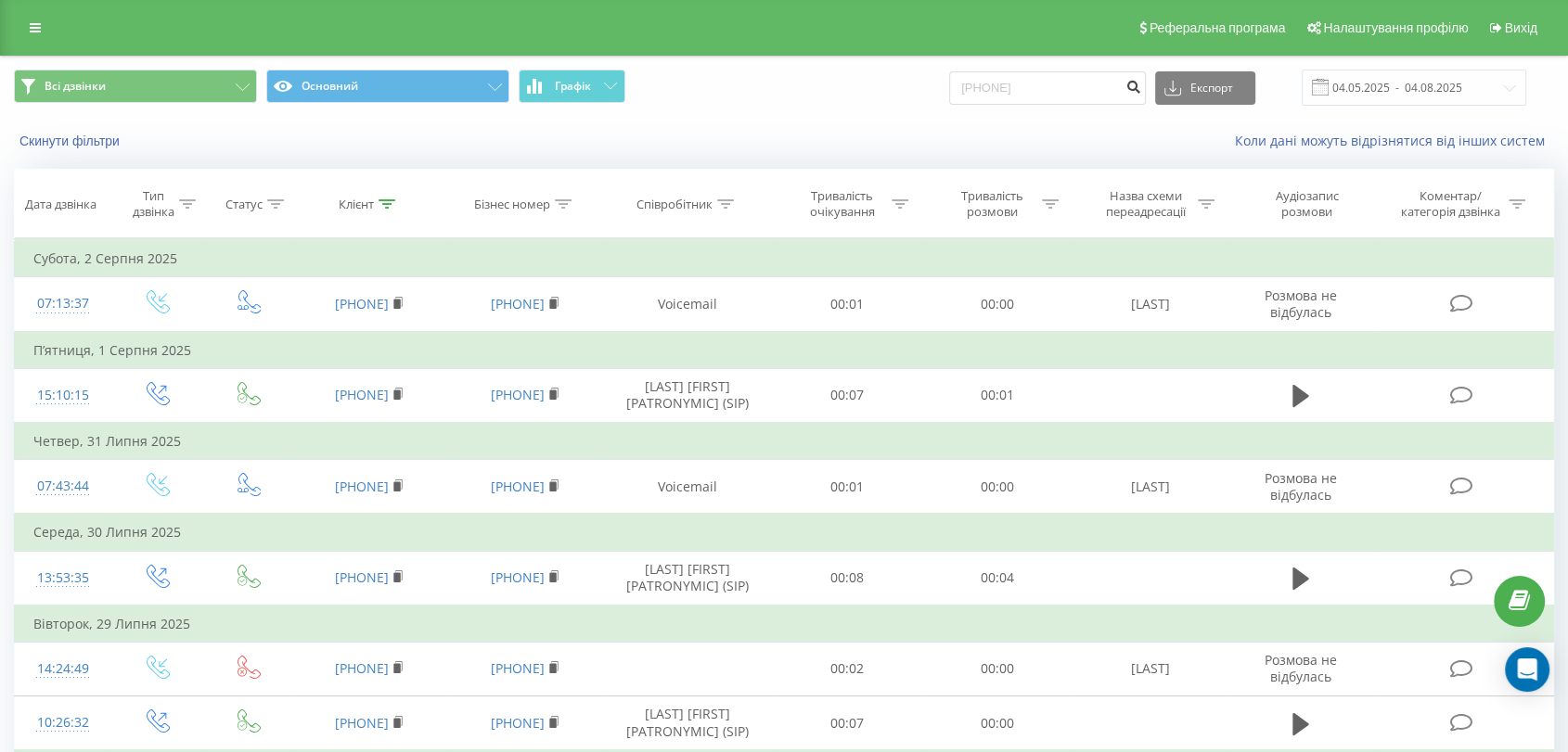 click at bounding box center [1133, 84] 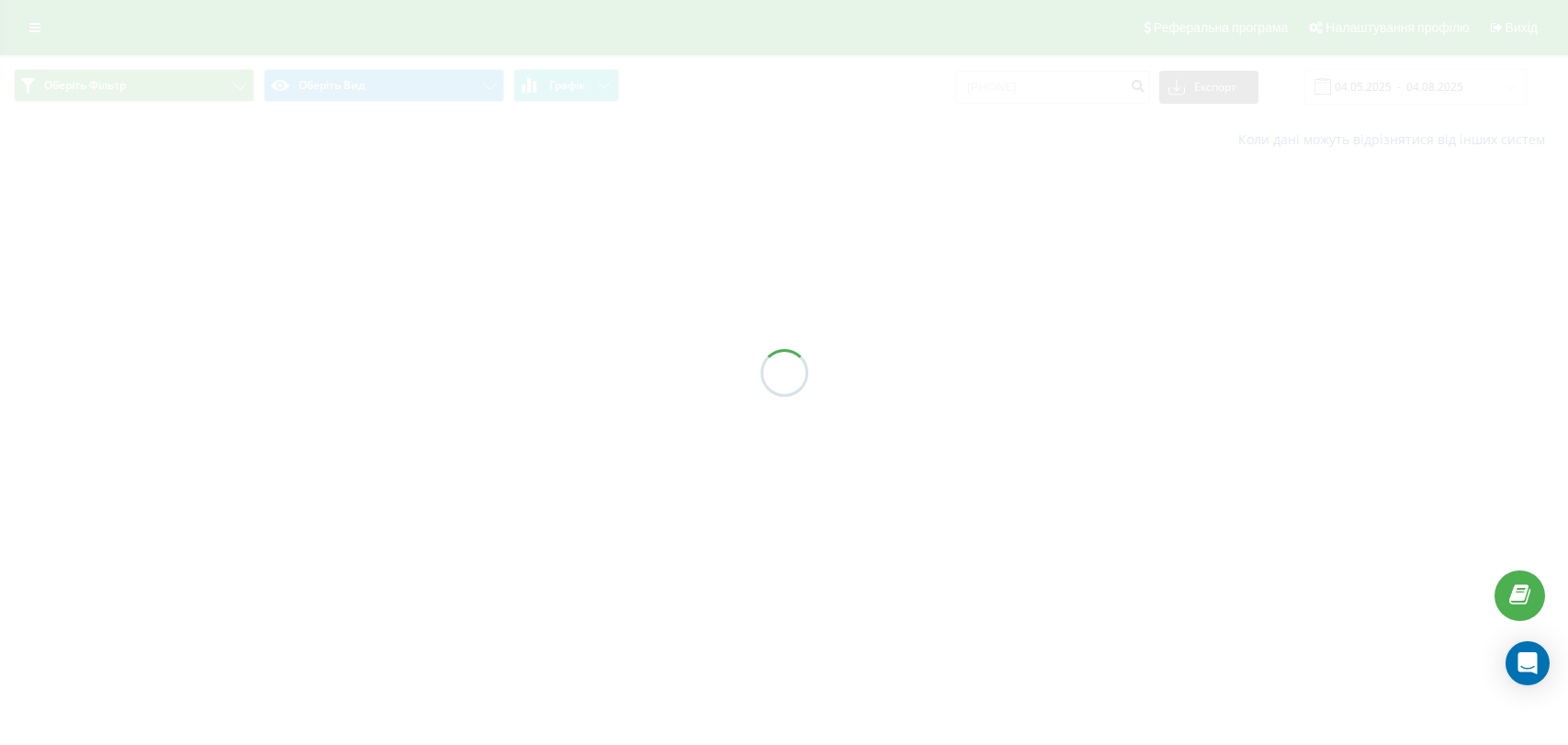 scroll, scrollTop: 0, scrollLeft: 0, axis: both 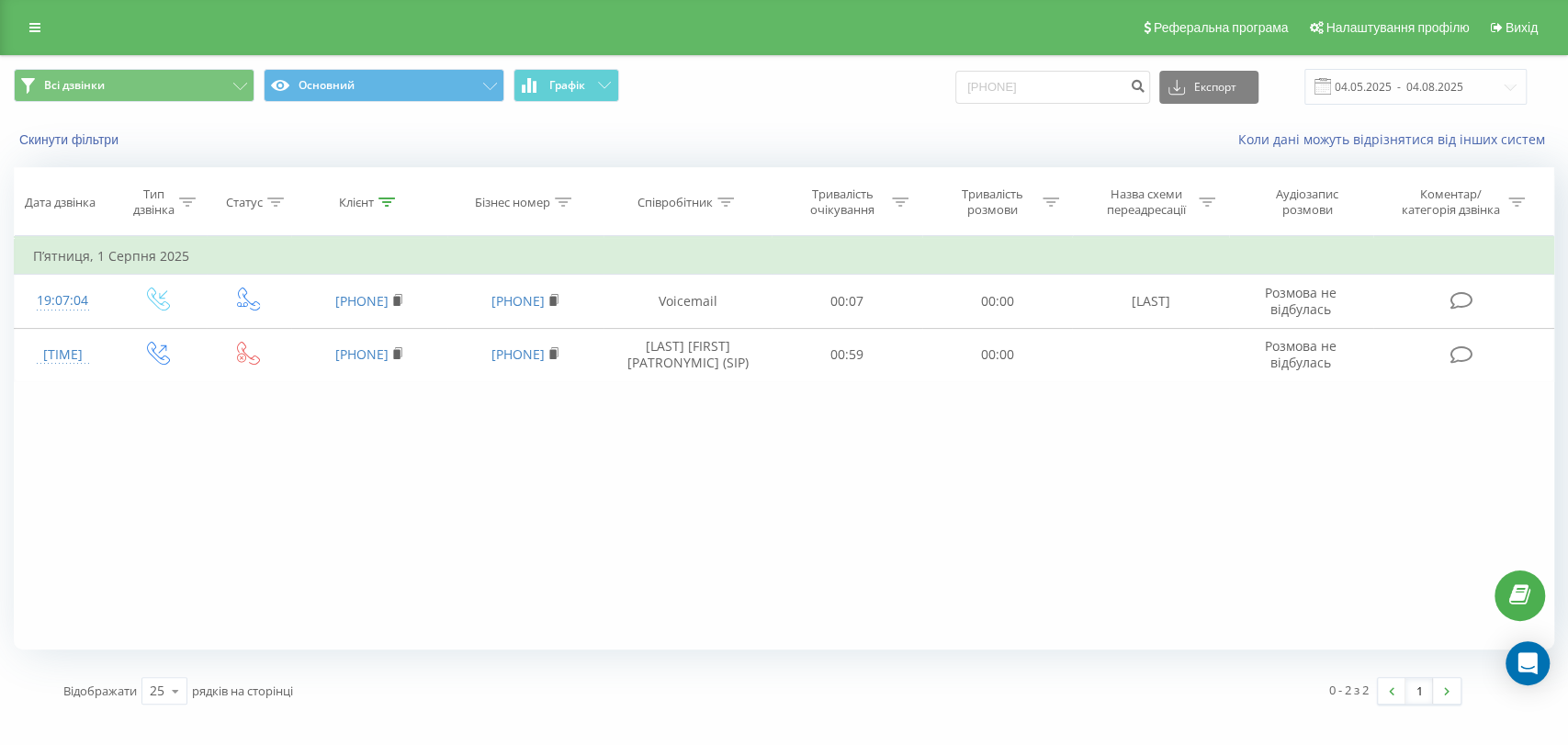 drag, startPoint x: 1070, startPoint y: 114, endPoint x: 1073, endPoint y: 98, distance: 16.278821 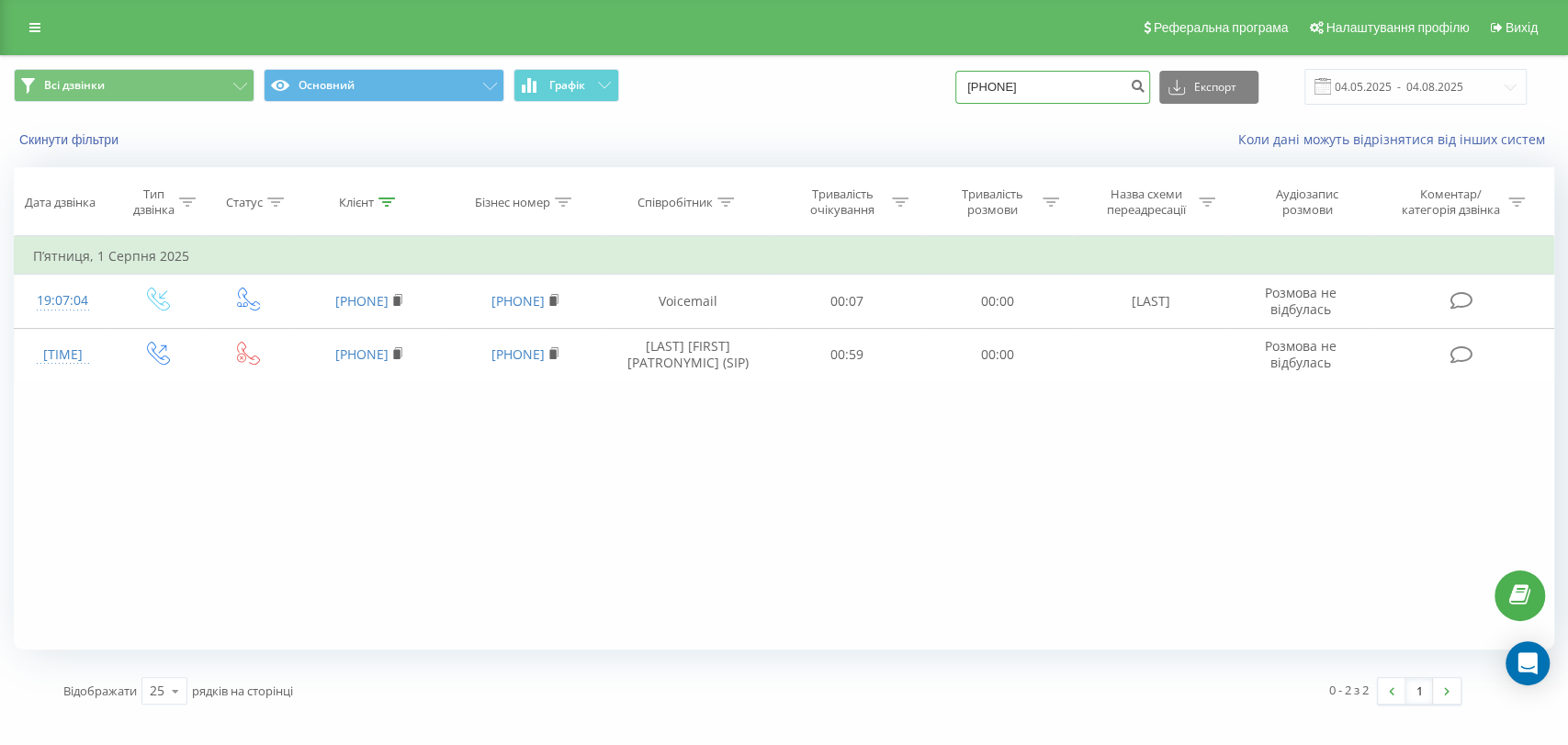 click on "380983595658" at bounding box center [1053, 87] 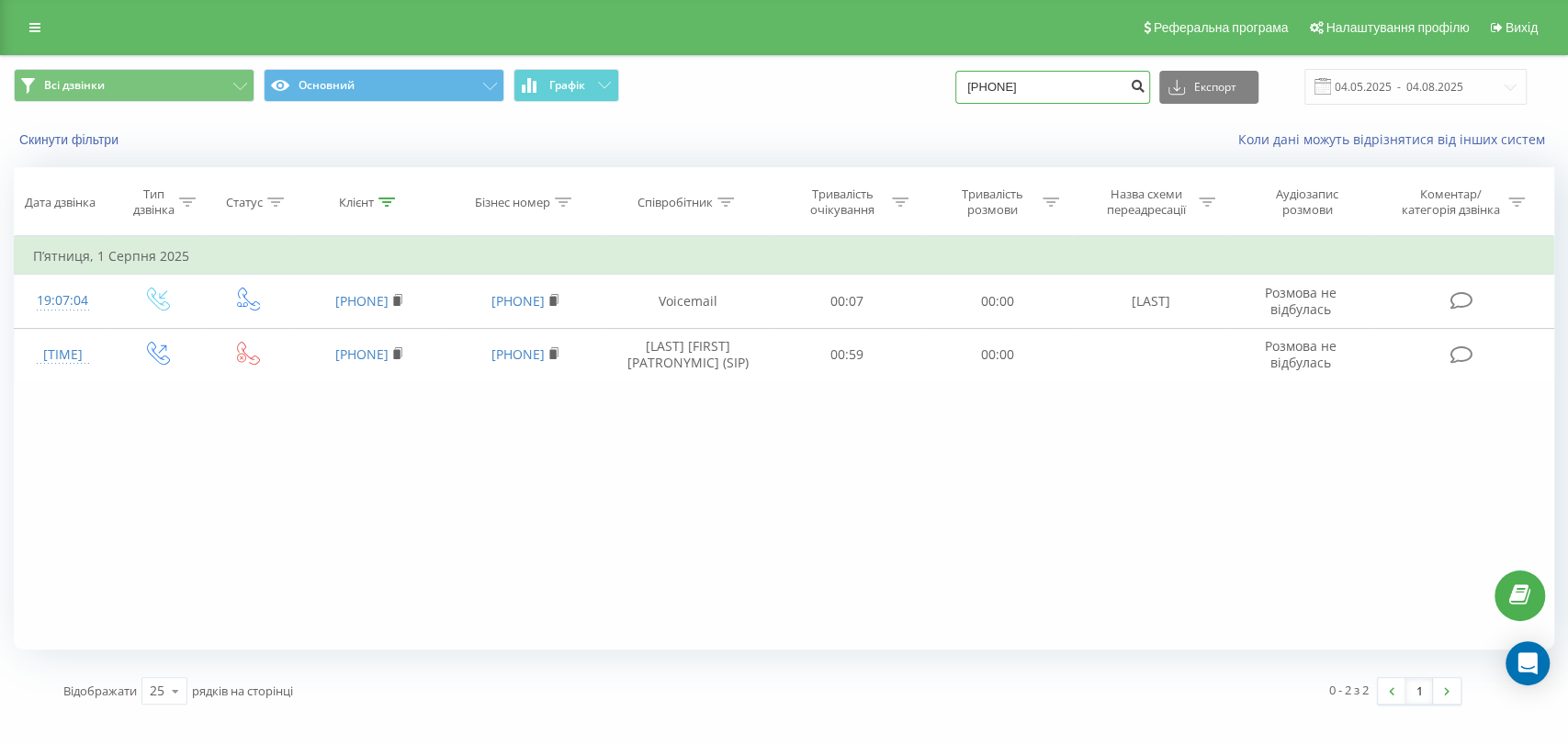 type on "[PHONE]" 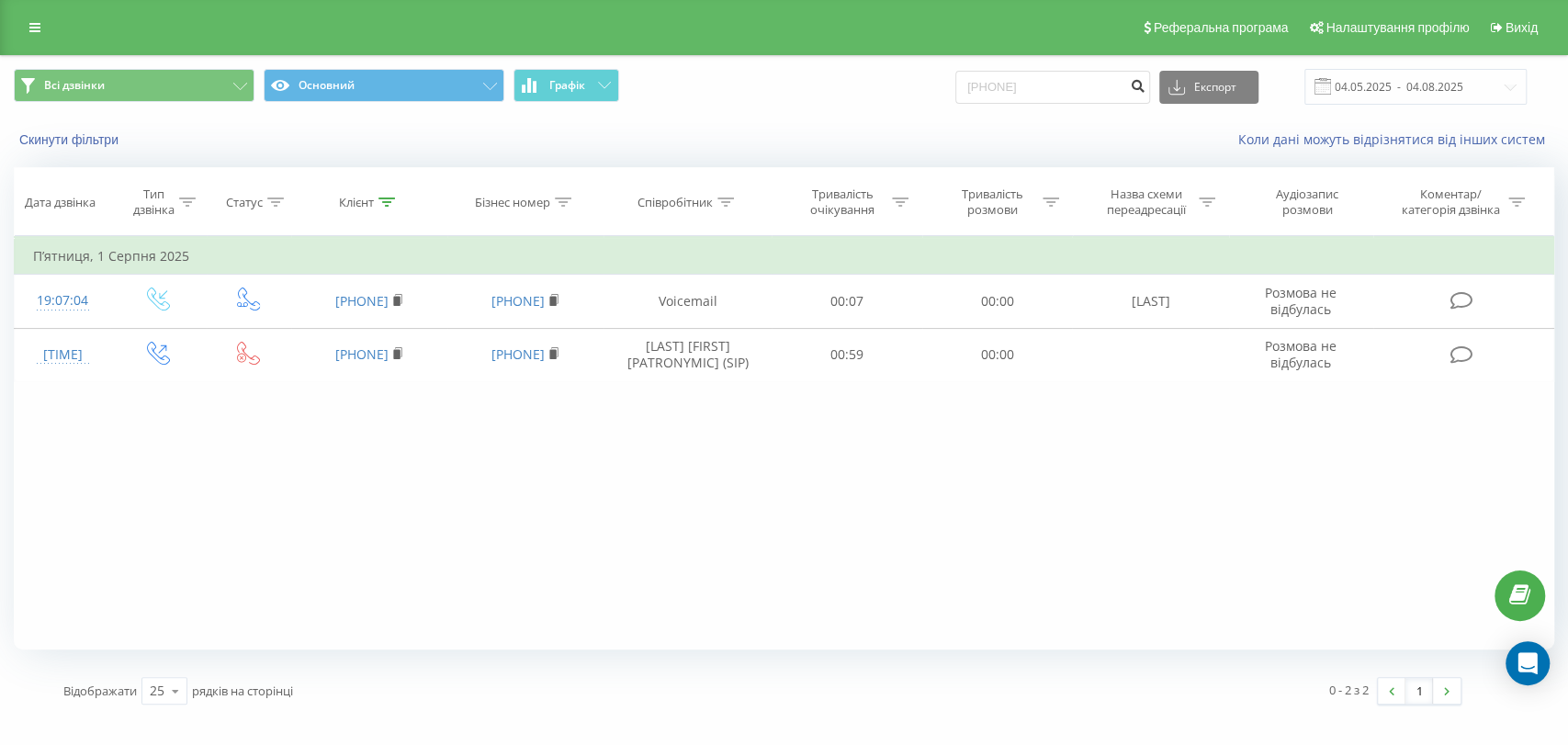 click at bounding box center (1137, 84) 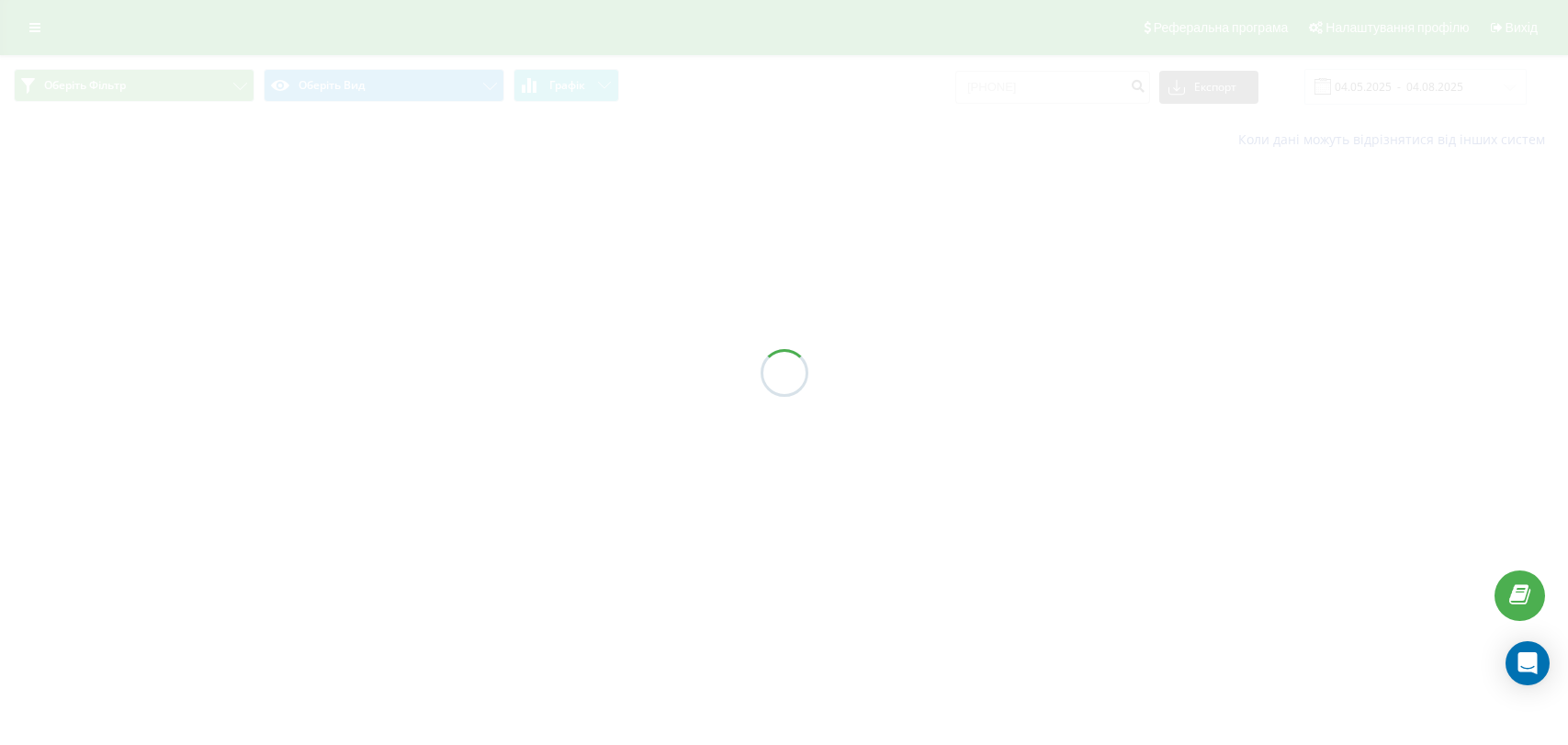 scroll, scrollTop: 0, scrollLeft: 0, axis: both 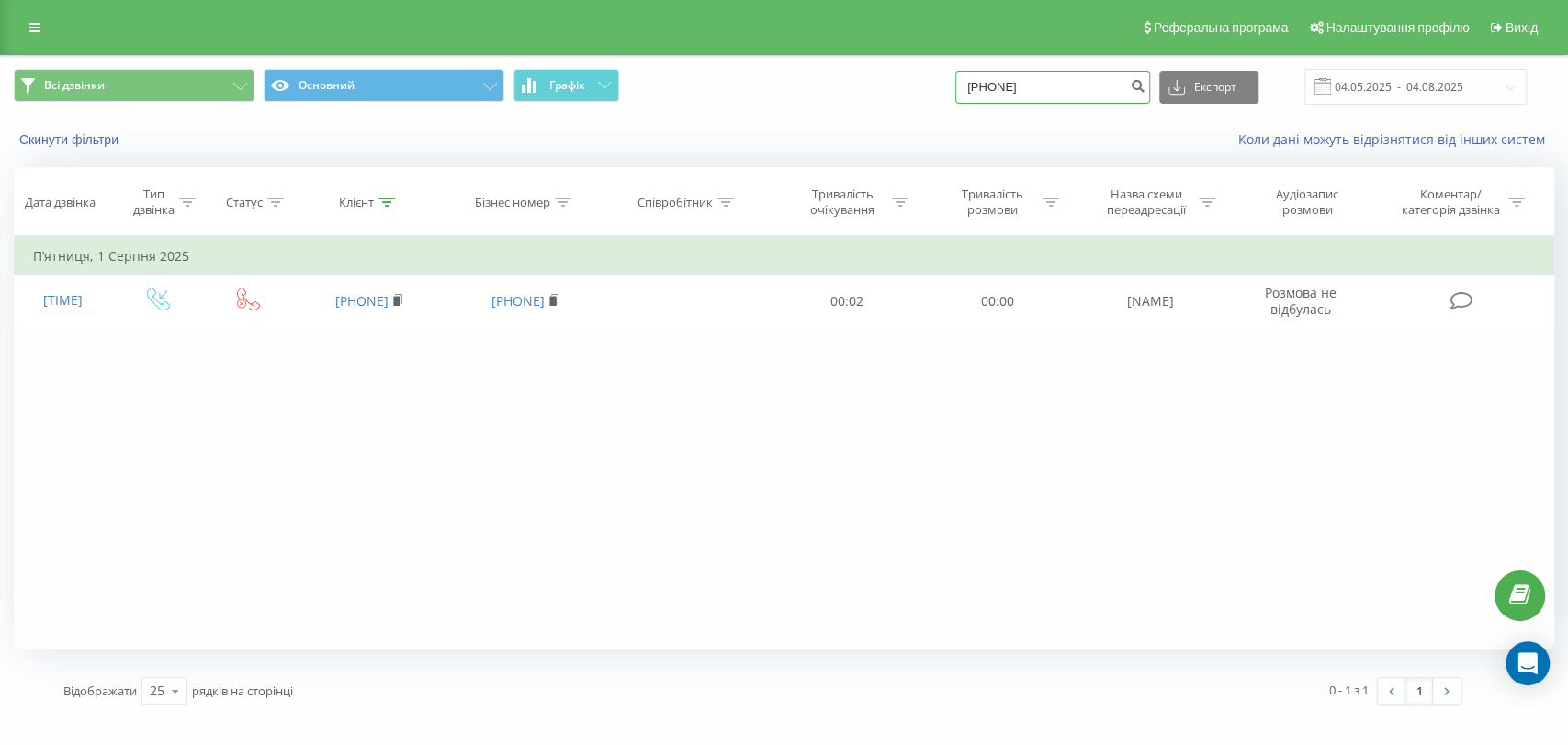 click on "380931034000" at bounding box center [1053, 87] 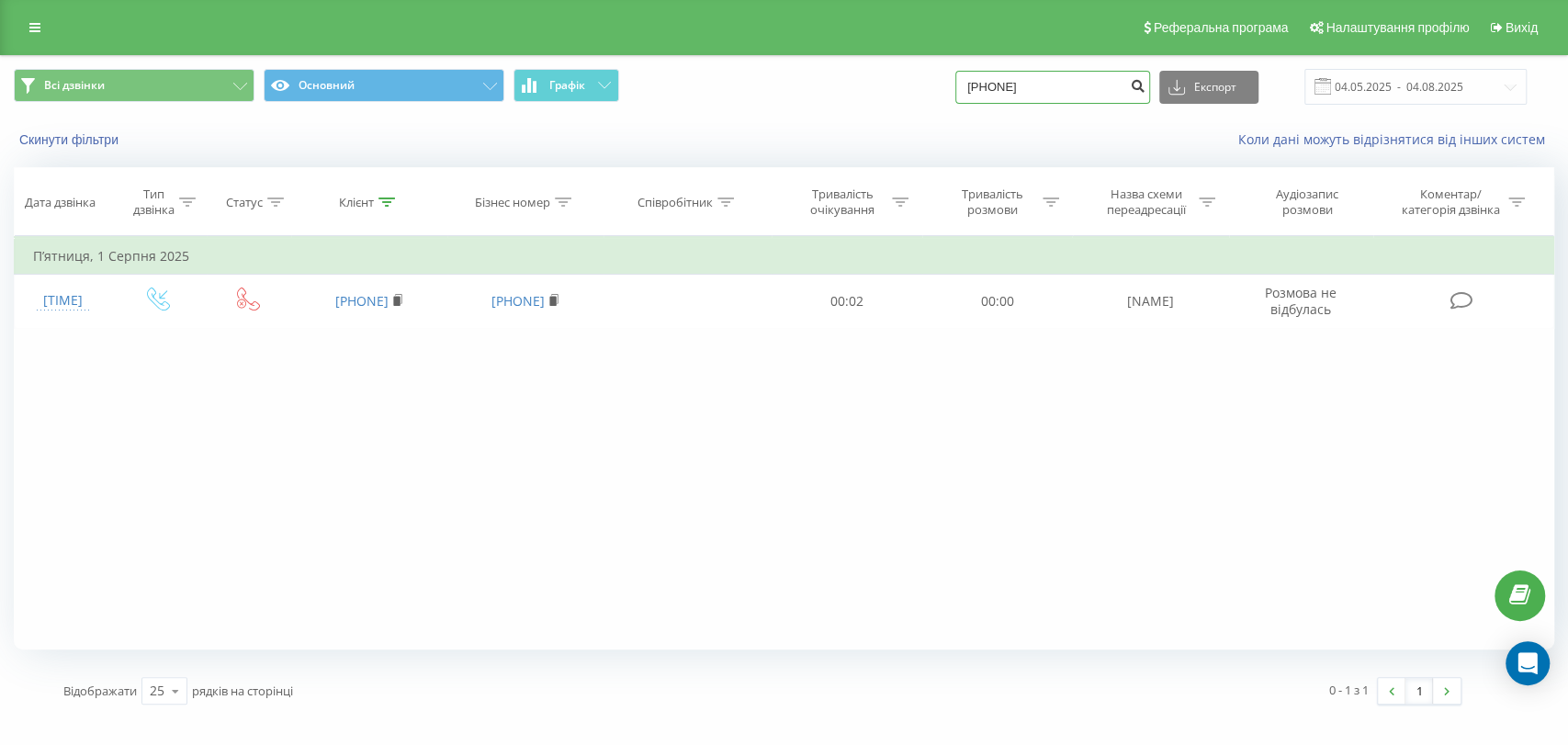type on "[PHONE]" 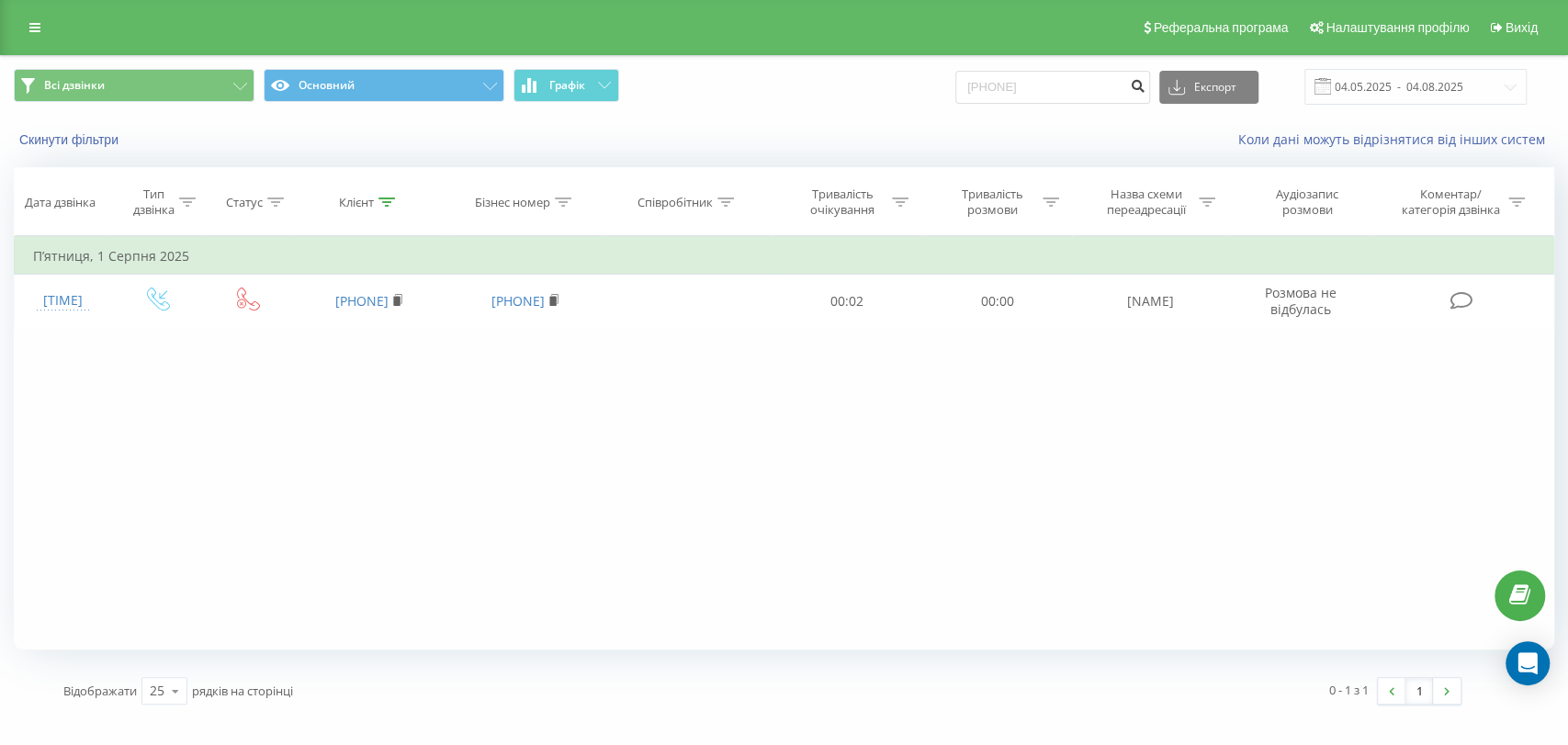 click at bounding box center (1137, 87) 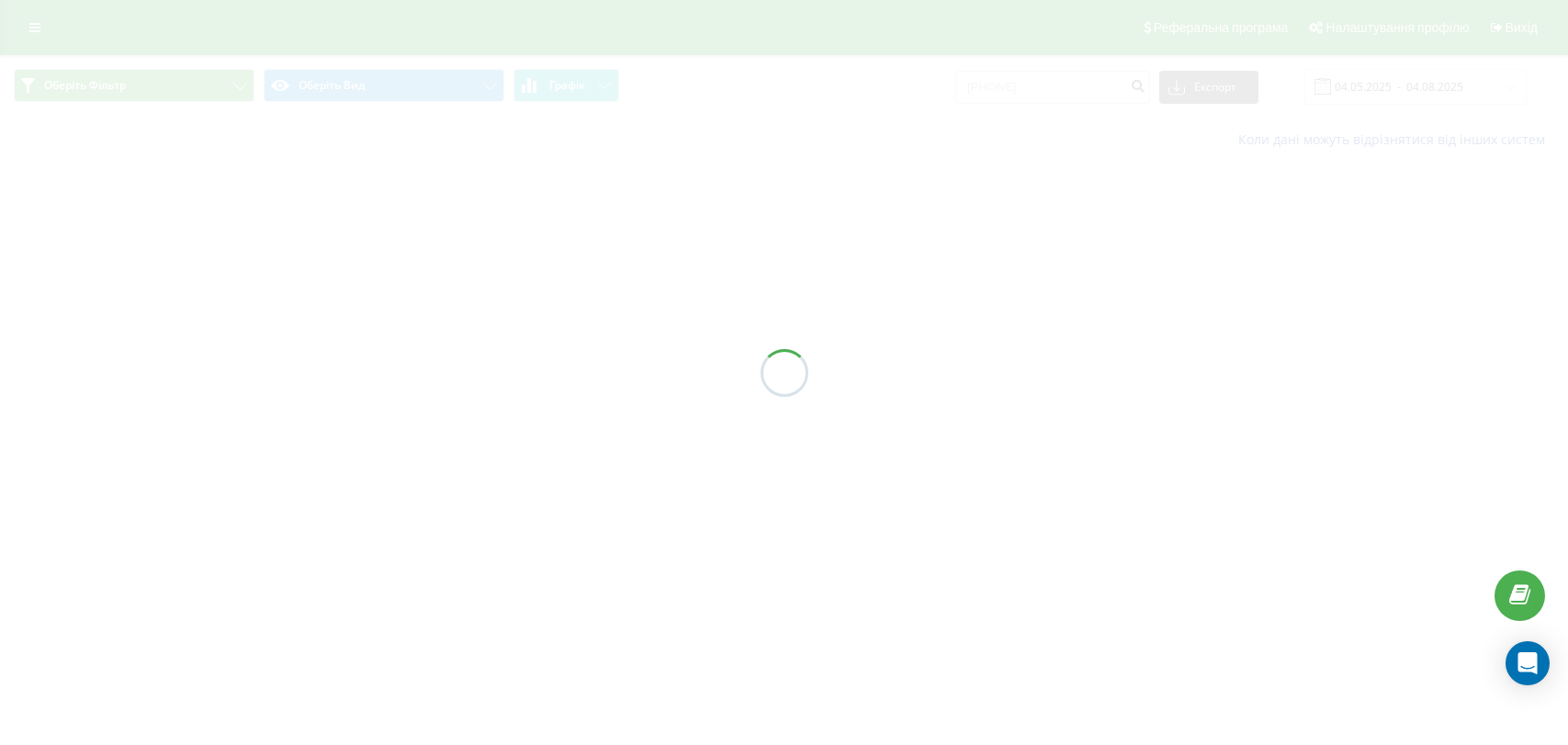 scroll, scrollTop: 0, scrollLeft: 0, axis: both 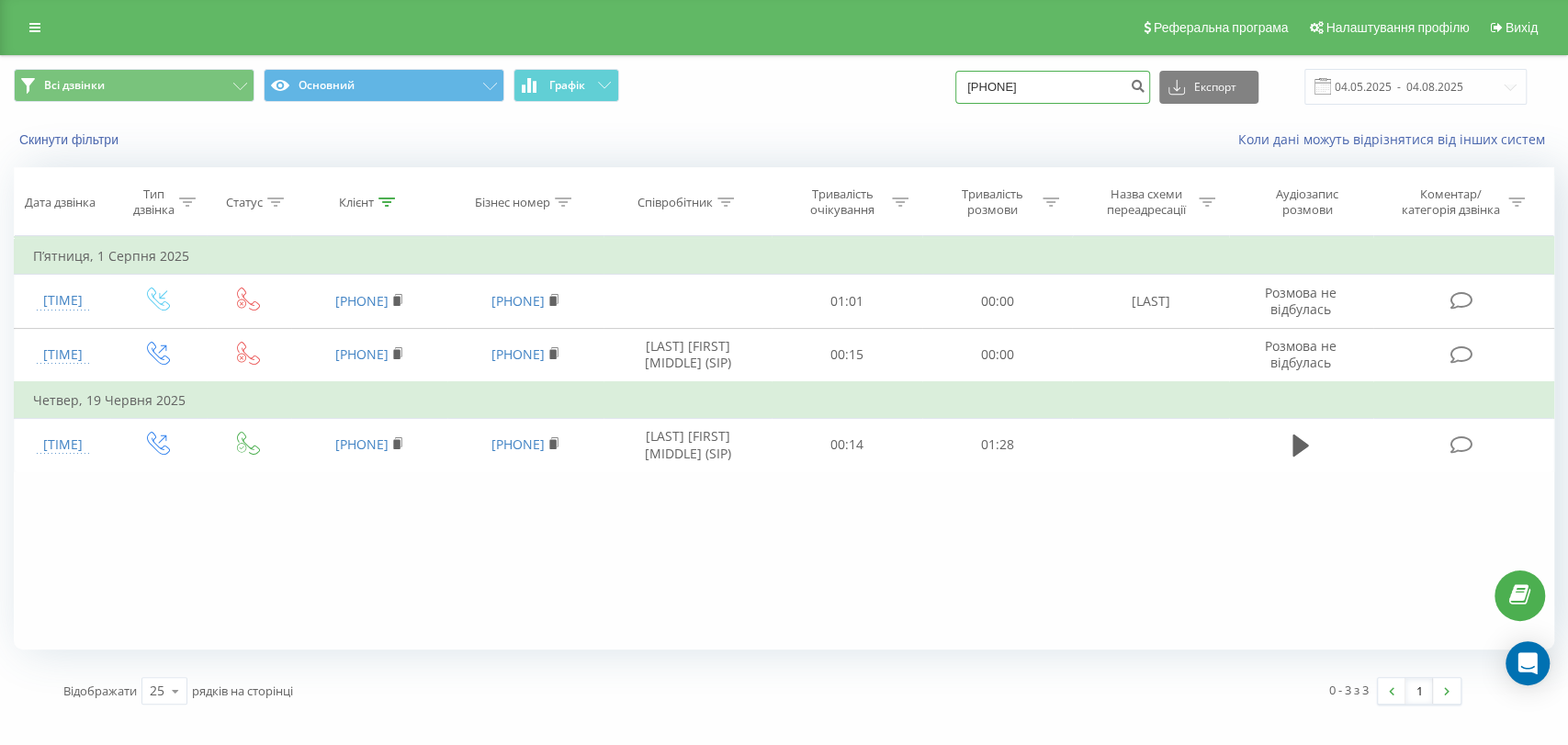 click on "[PHONE]" at bounding box center [1053, 87] 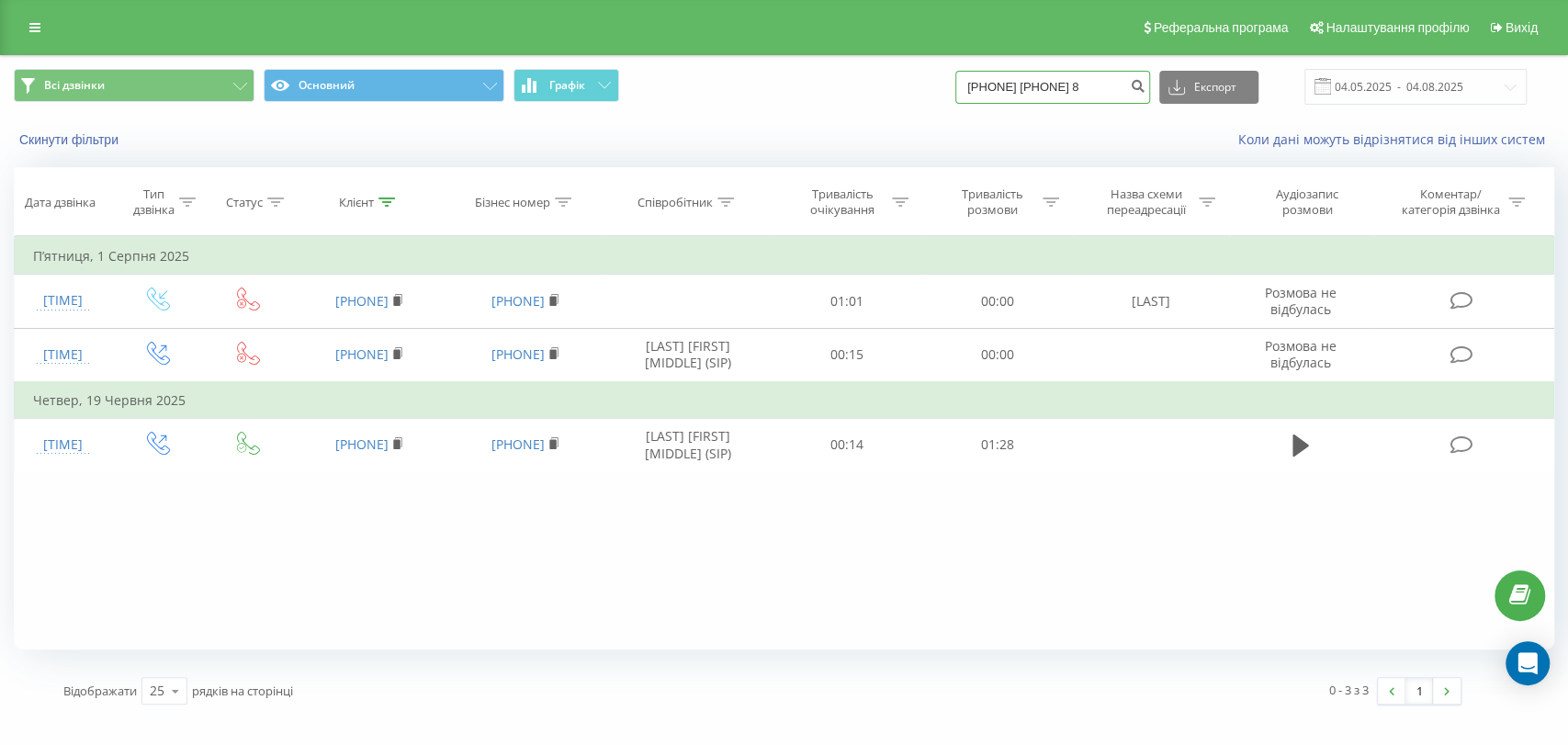 scroll, scrollTop: 0, scrollLeft: 10, axis: horizontal 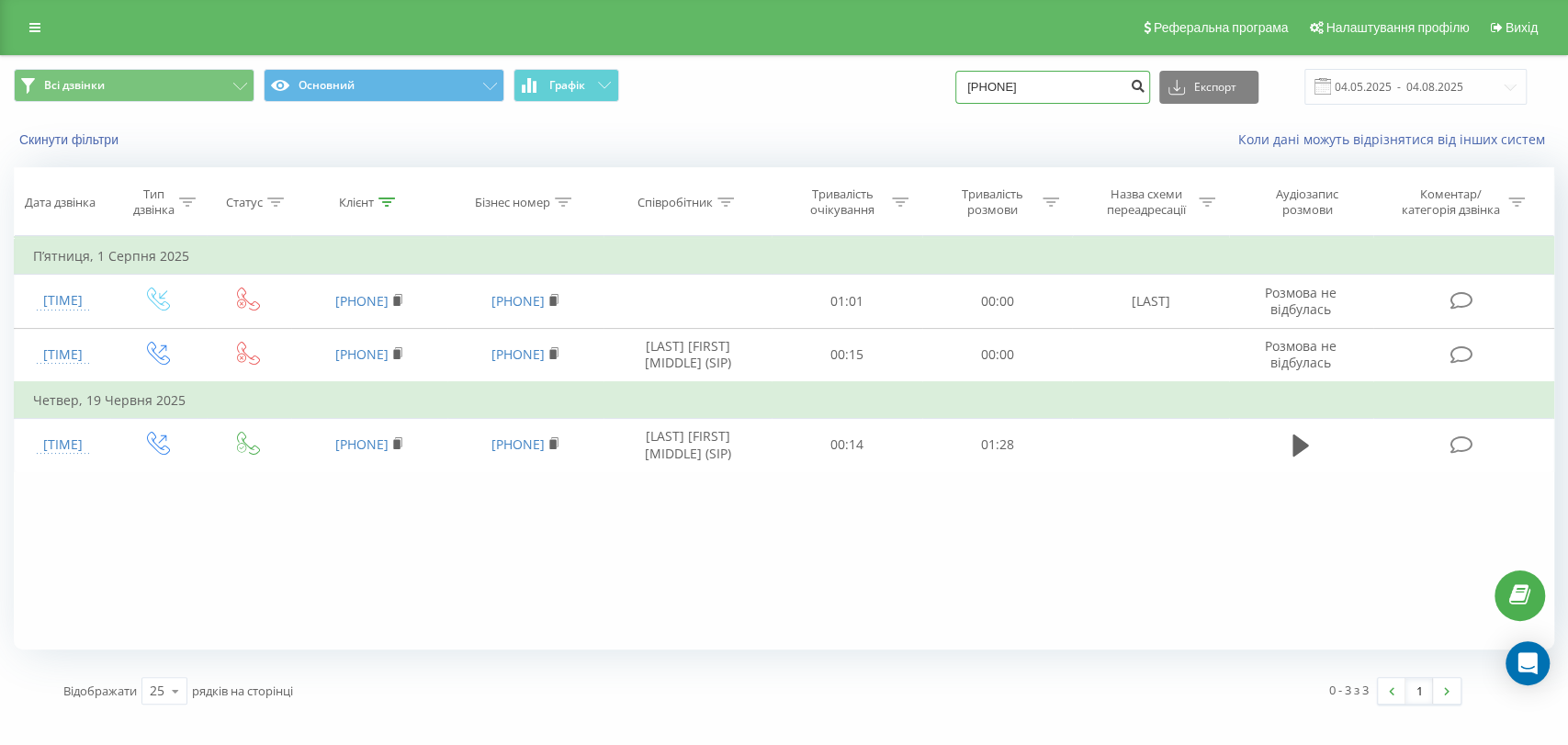 type on "[PHONE]" 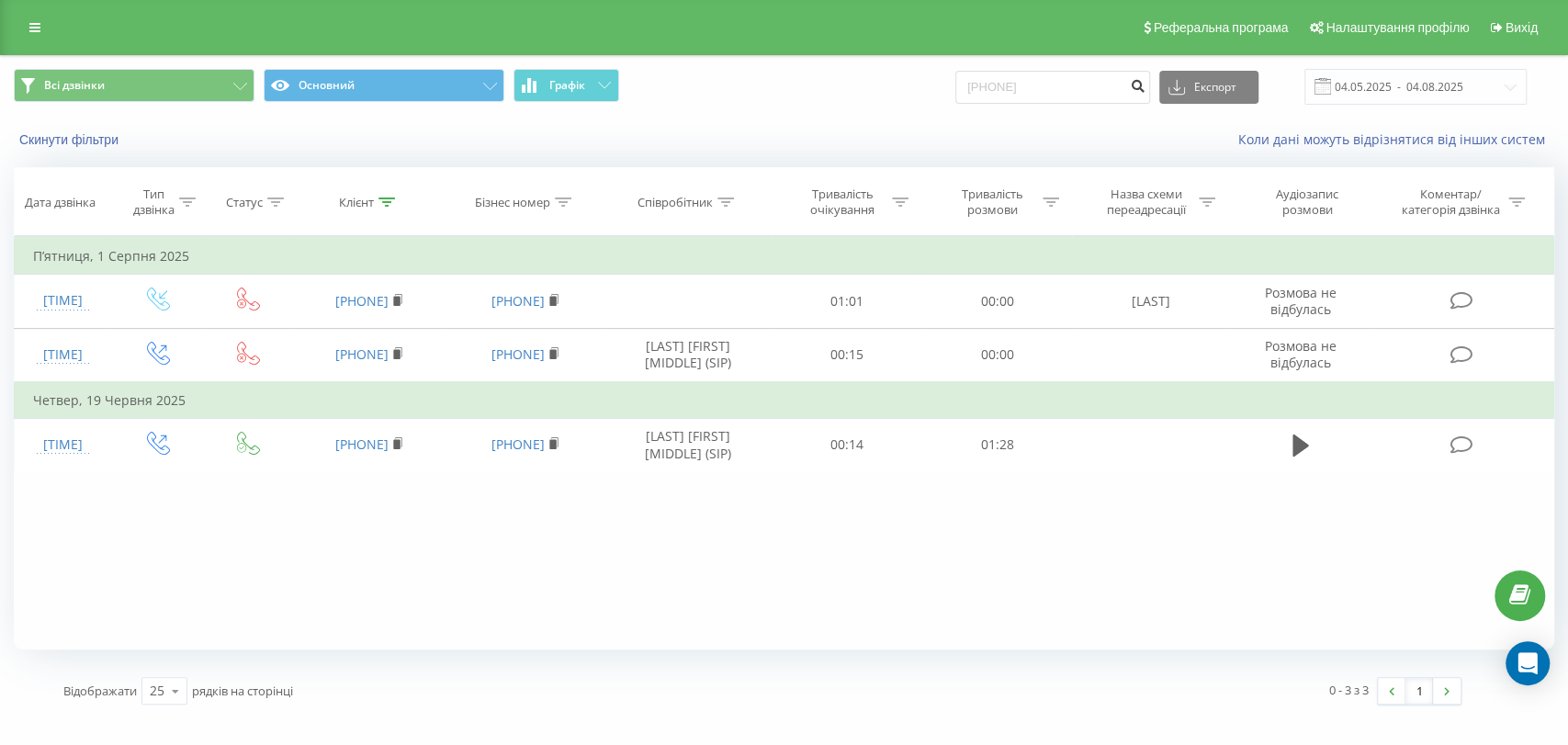 click at bounding box center [1137, 84] 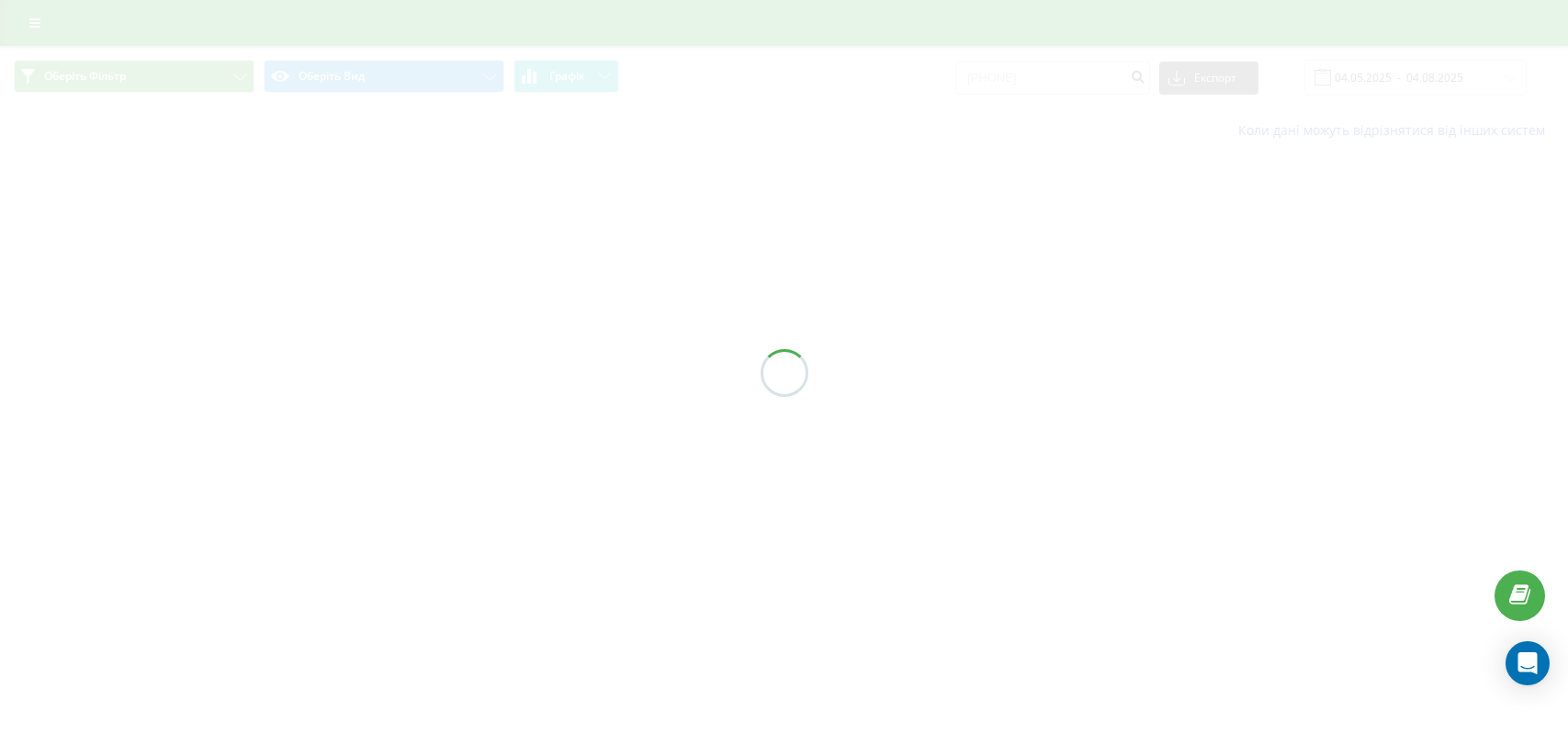 scroll, scrollTop: 0, scrollLeft: 0, axis: both 